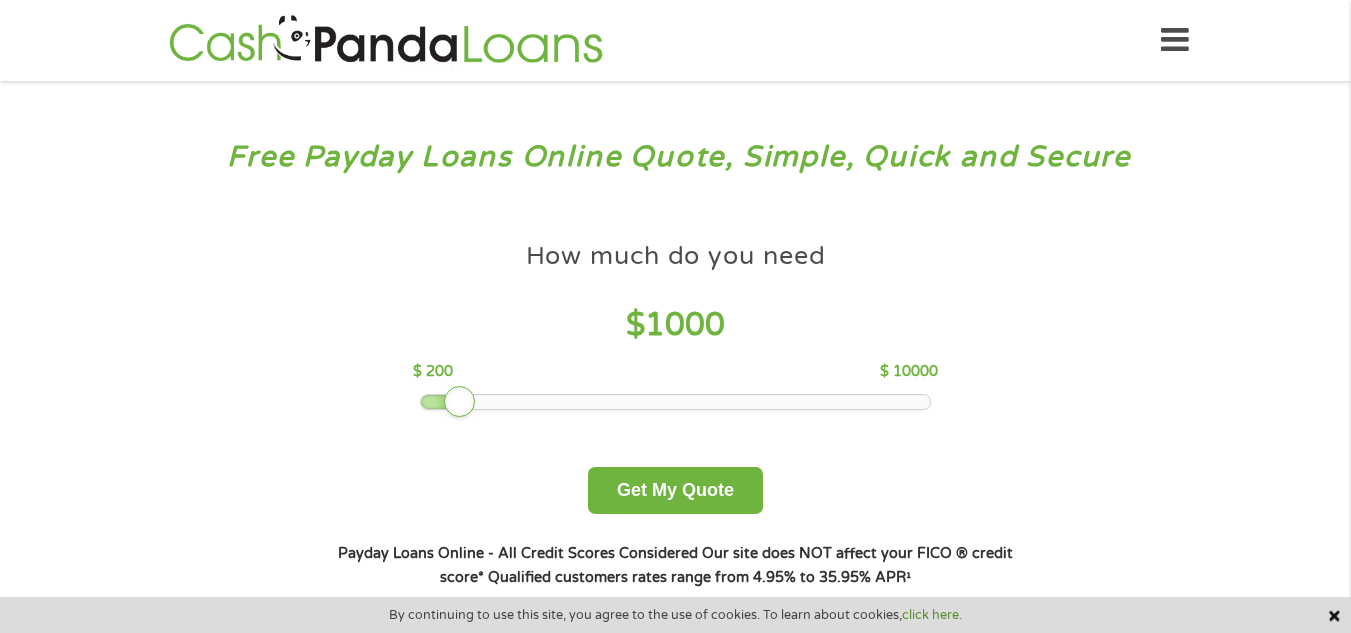 scroll, scrollTop: 0, scrollLeft: 0, axis: both 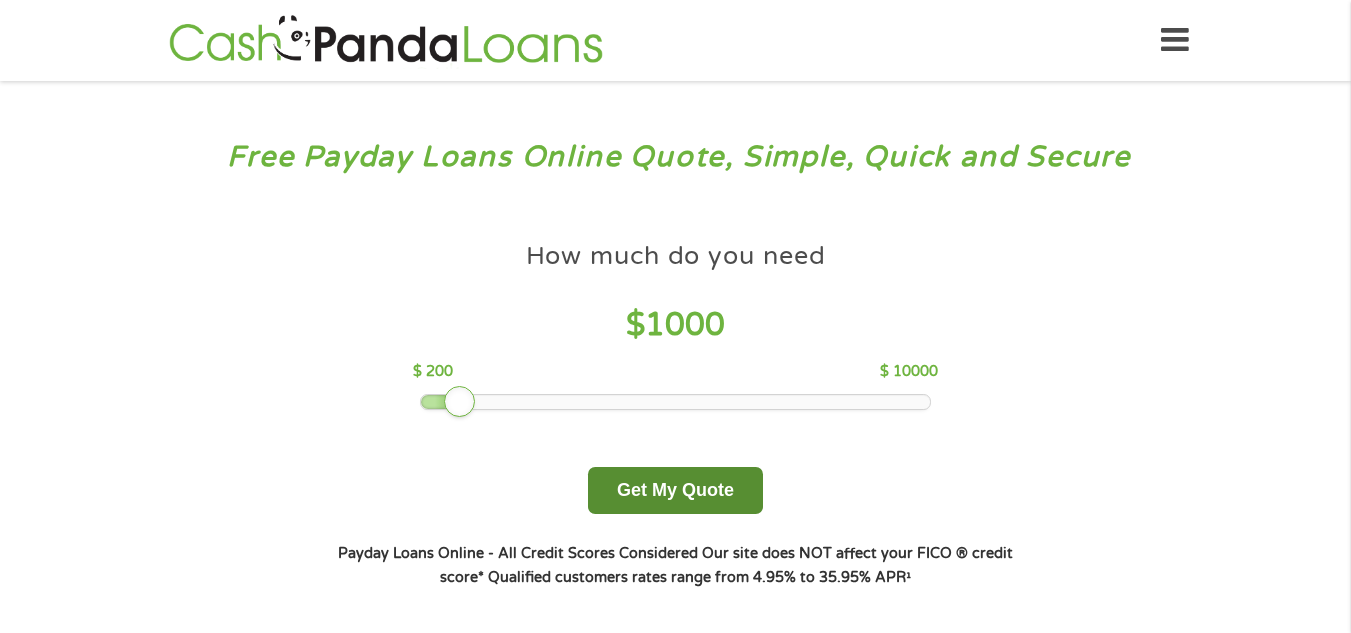 click on "Get My Quote" at bounding box center (675, 490) 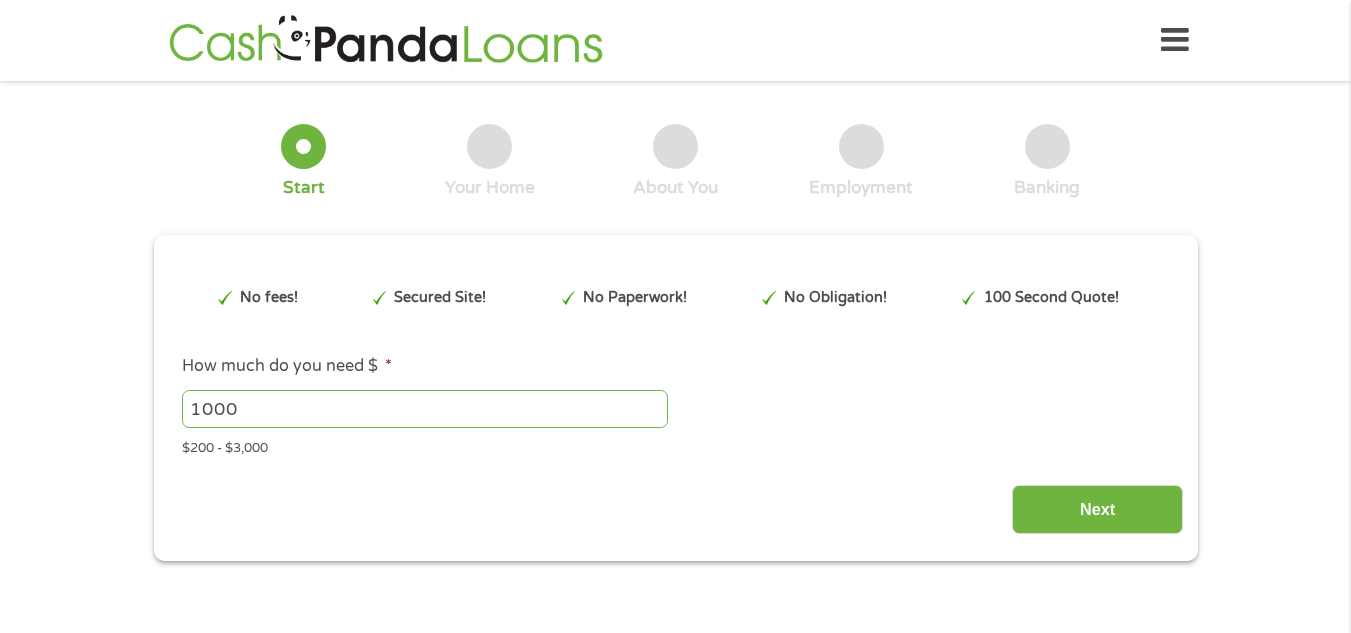 scroll, scrollTop: 0, scrollLeft: 0, axis: both 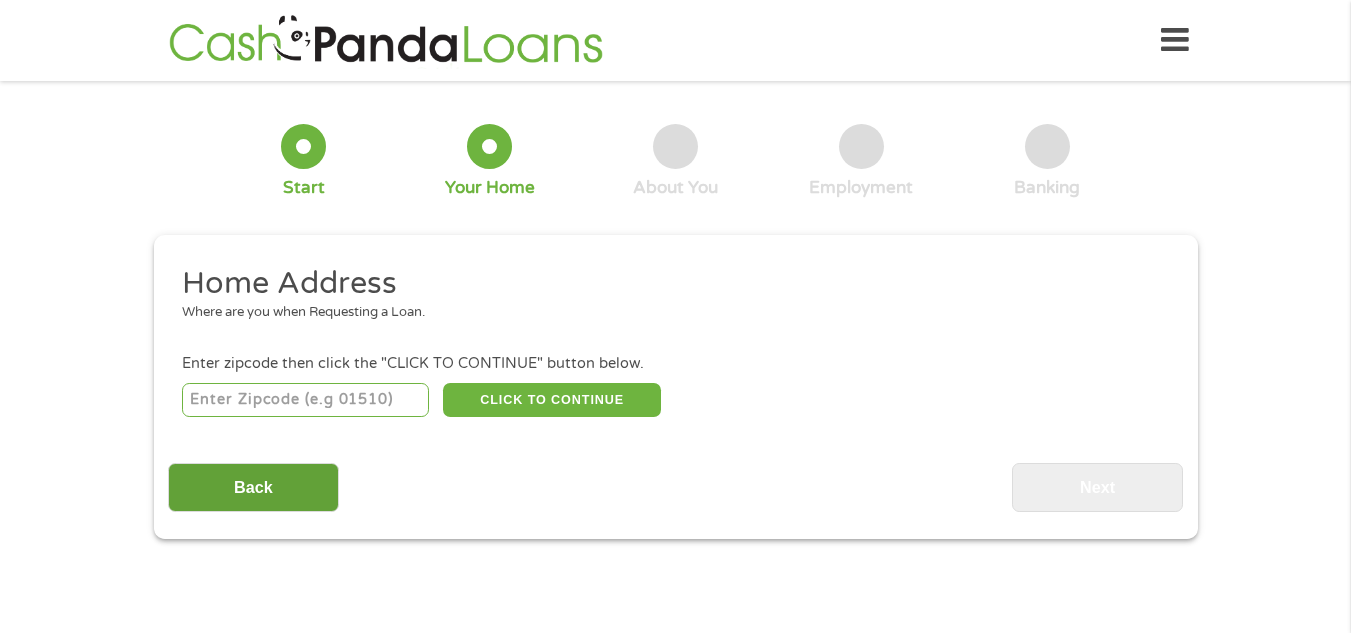 click on "Back" at bounding box center (253, 487) 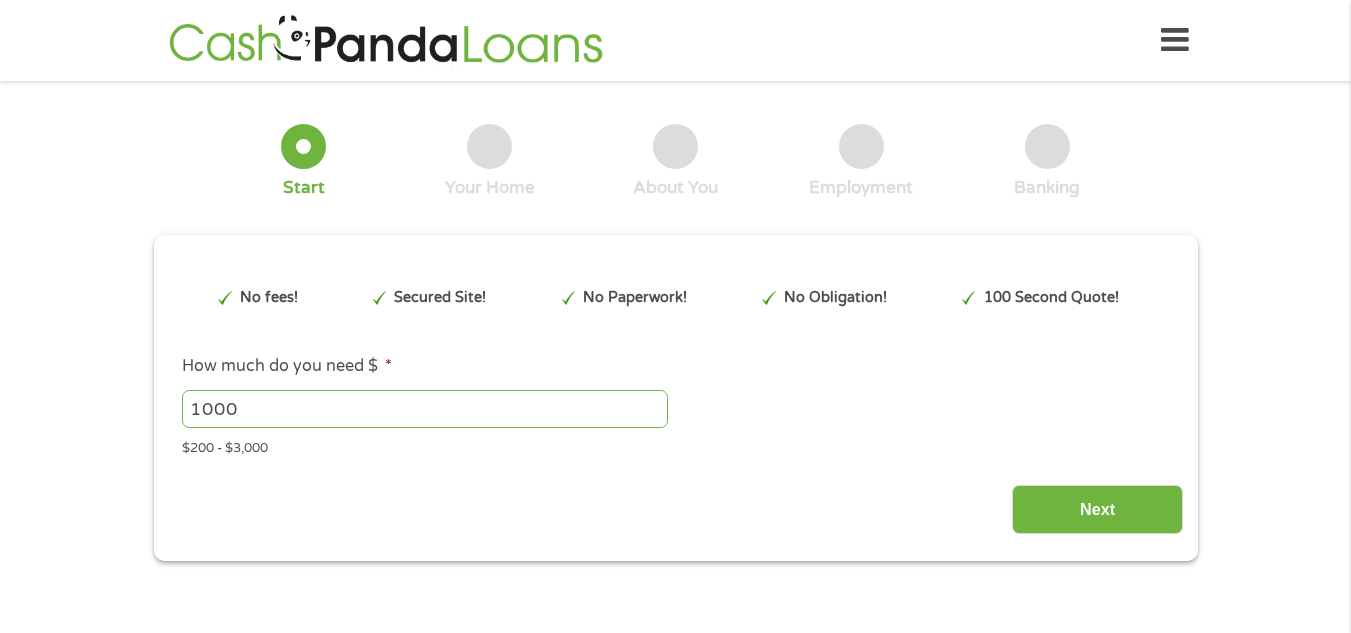 click on "1000" at bounding box center [425, 409] 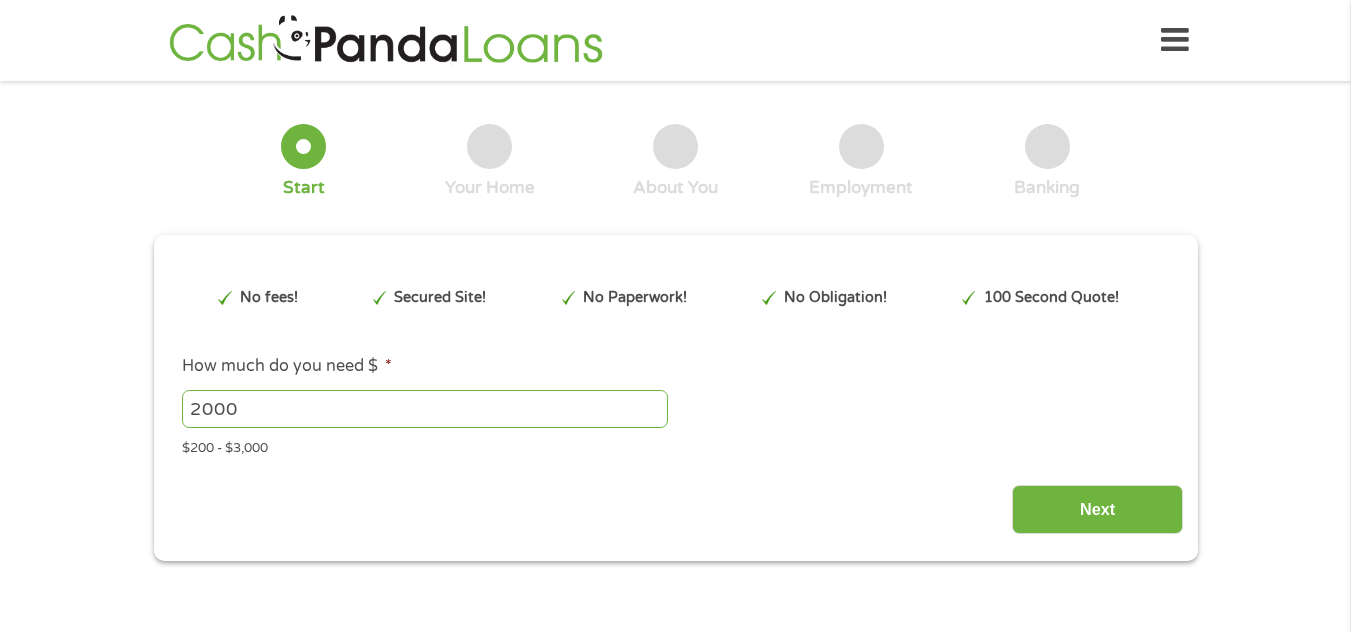 type on "2000" 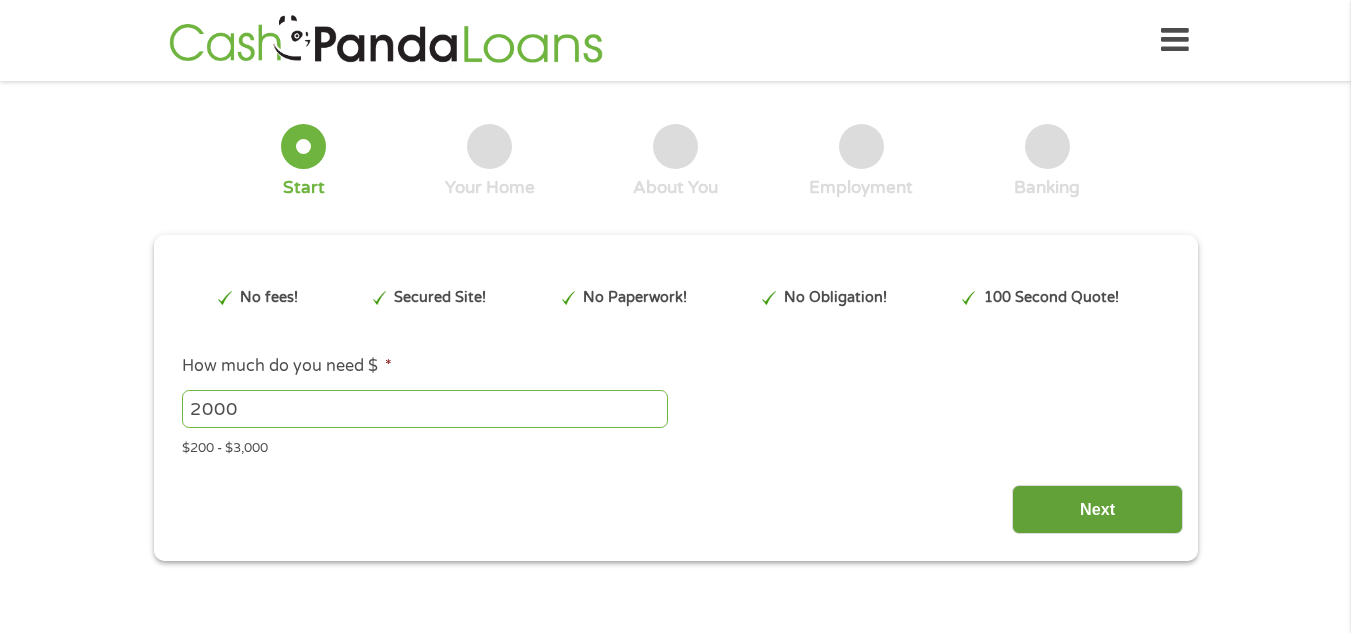 click on "Next" at bounding box center [1097, 509] 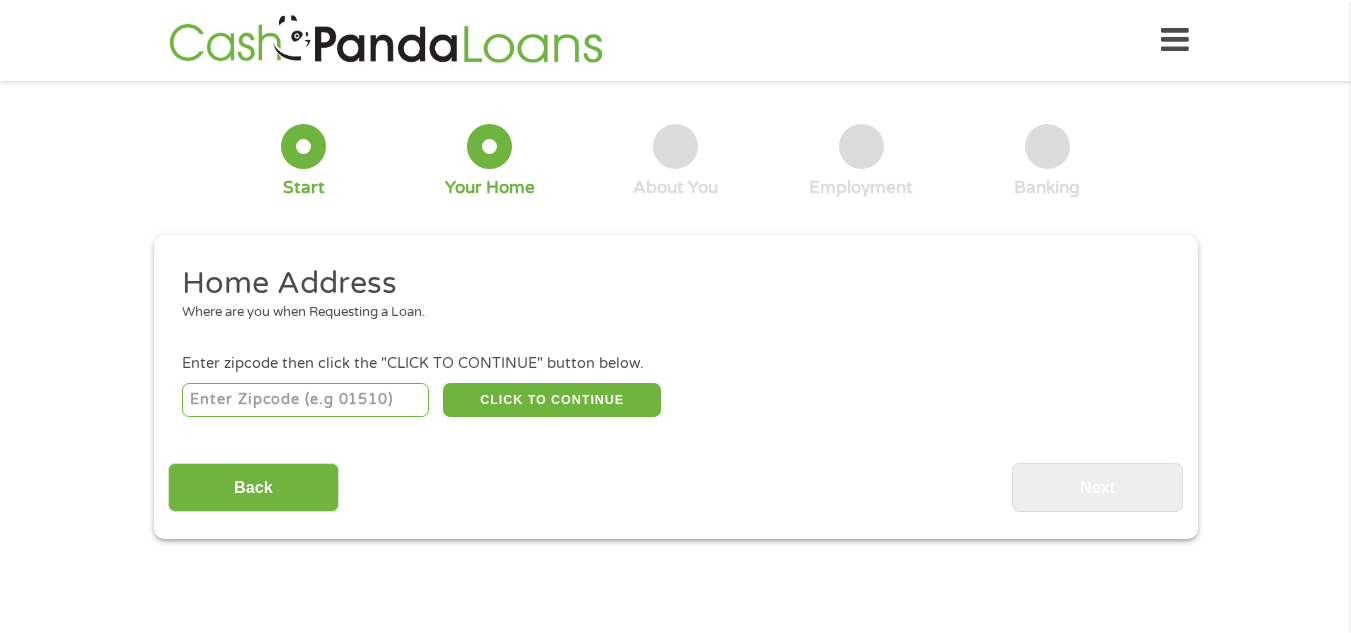 scroll, scrollTop: 8, scrollLeft: 8, axis: both 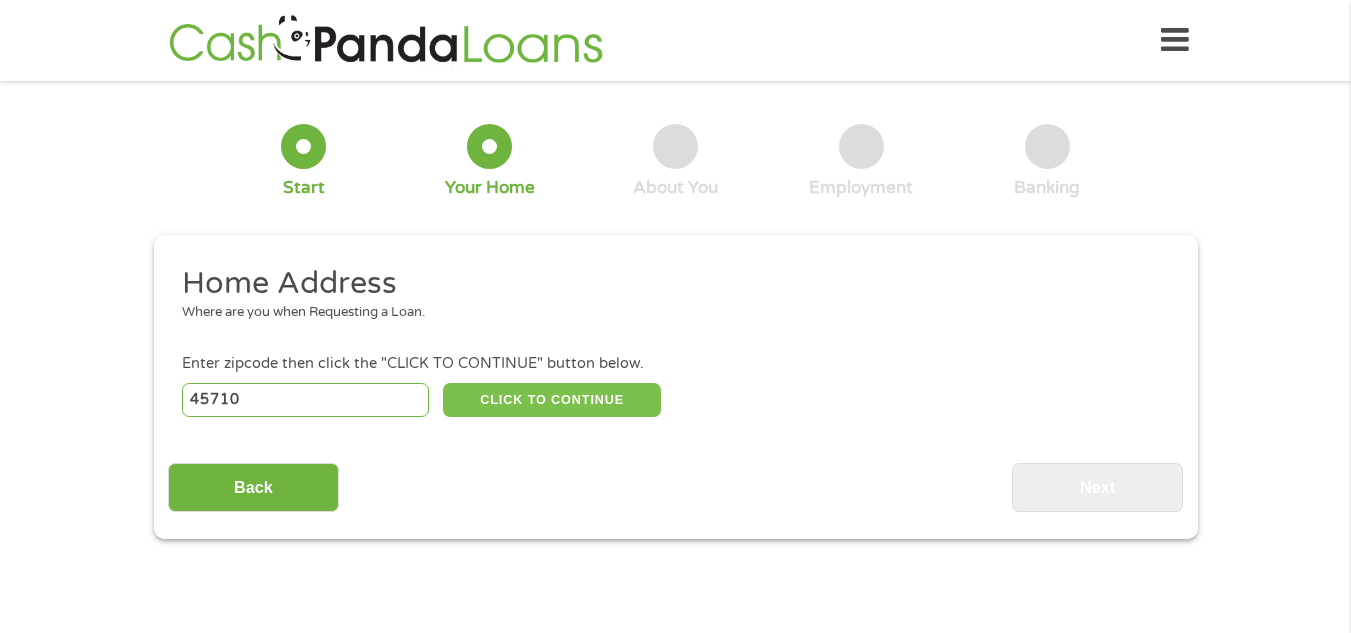 click on "CLICK TO CONTINUE" at bounding box center (552, 400) 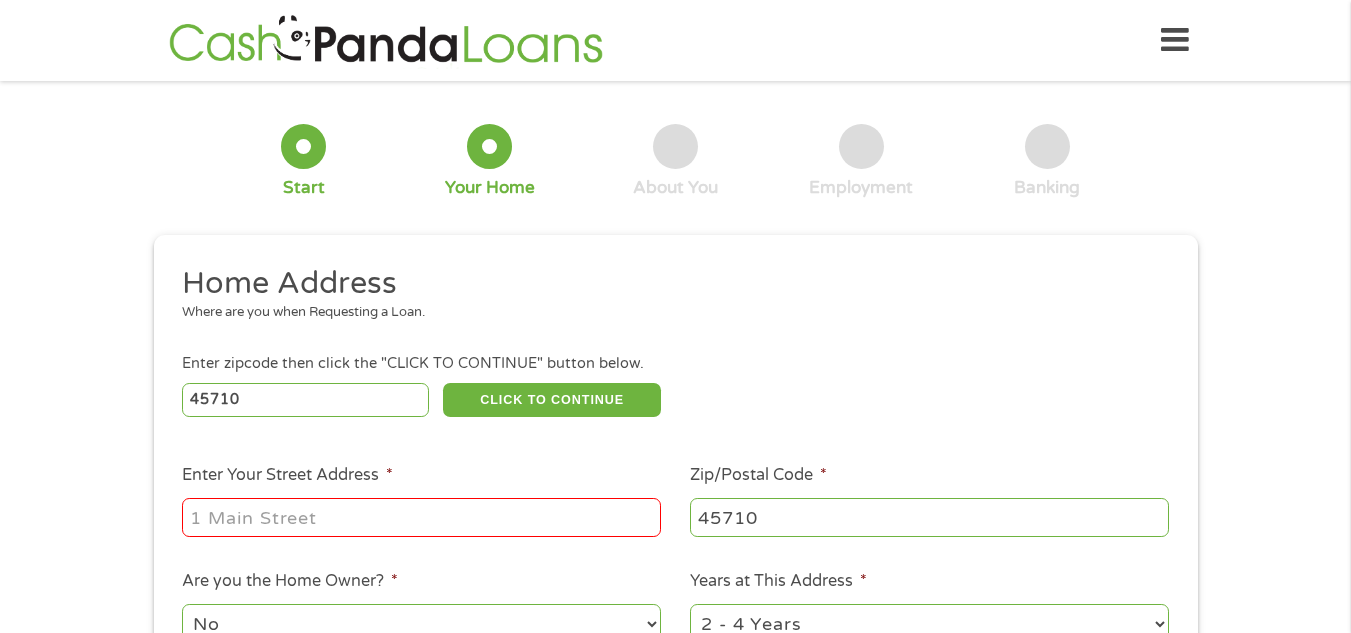click on "Enter Your Street Address *" at bounding box center [421, 517] 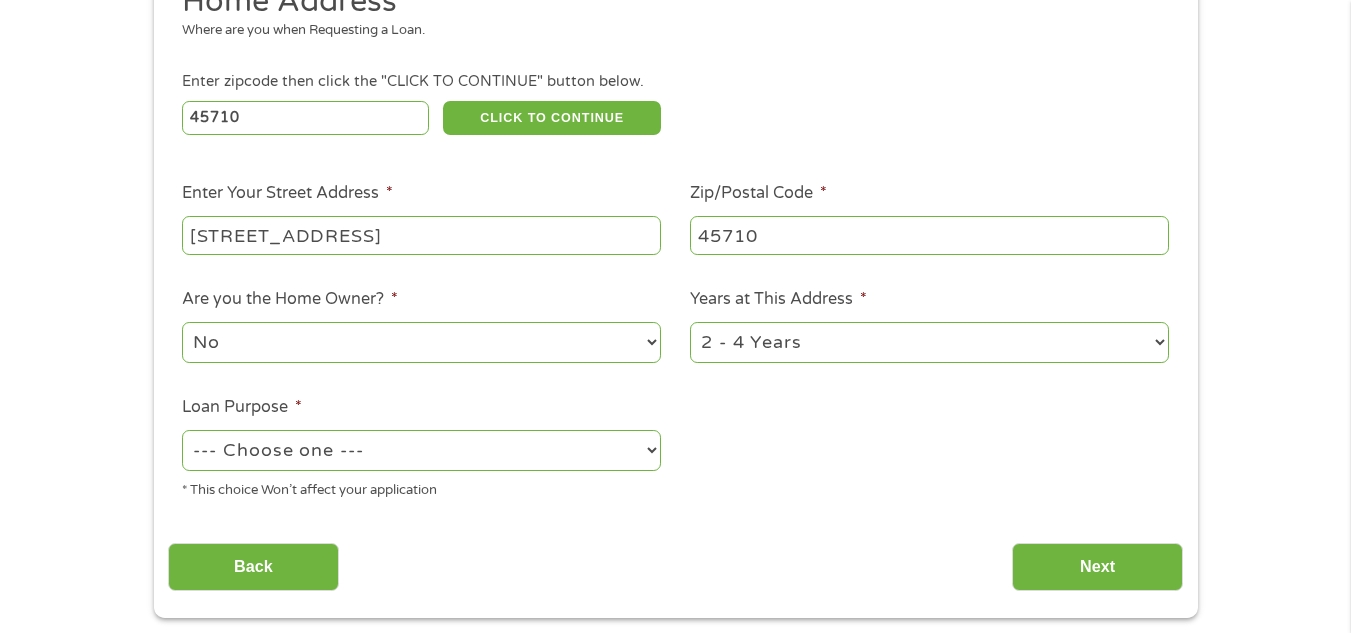 scroll, scrollTop: 296, scrollLeft: 0, axis: vertical 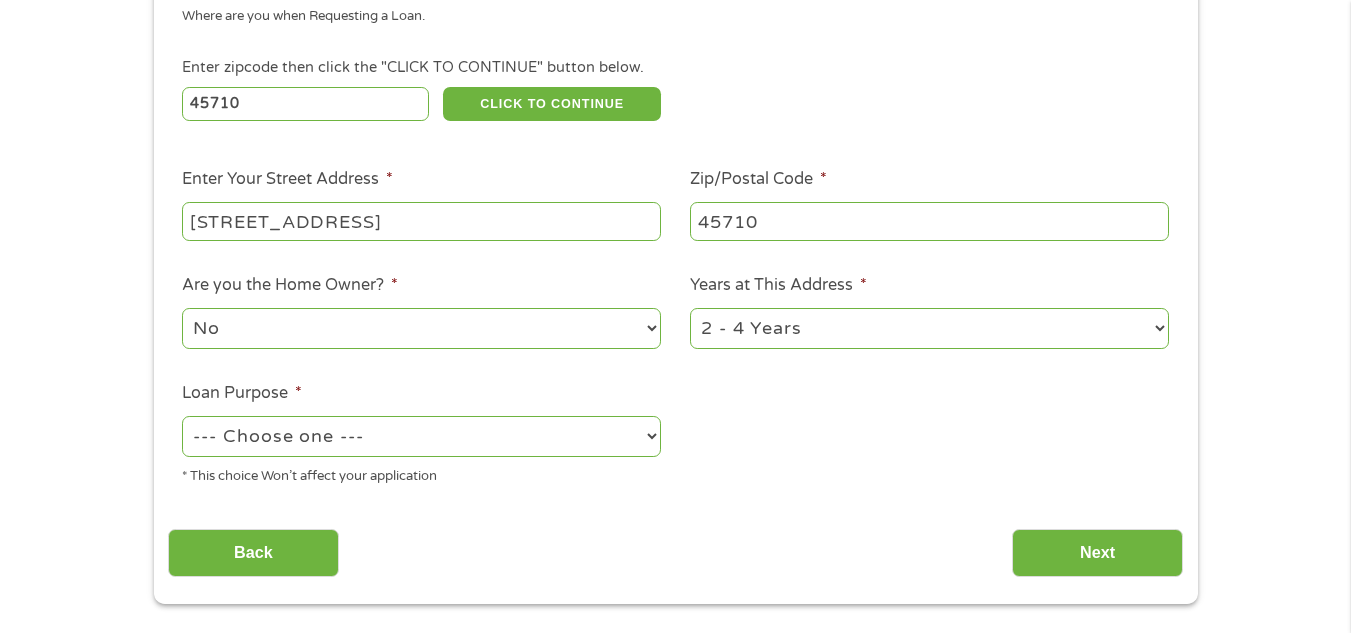 click on "1 Year or less 1 - 2 Years 2 - 4 Years Over 4 Years" at bounding box center [929, 328] 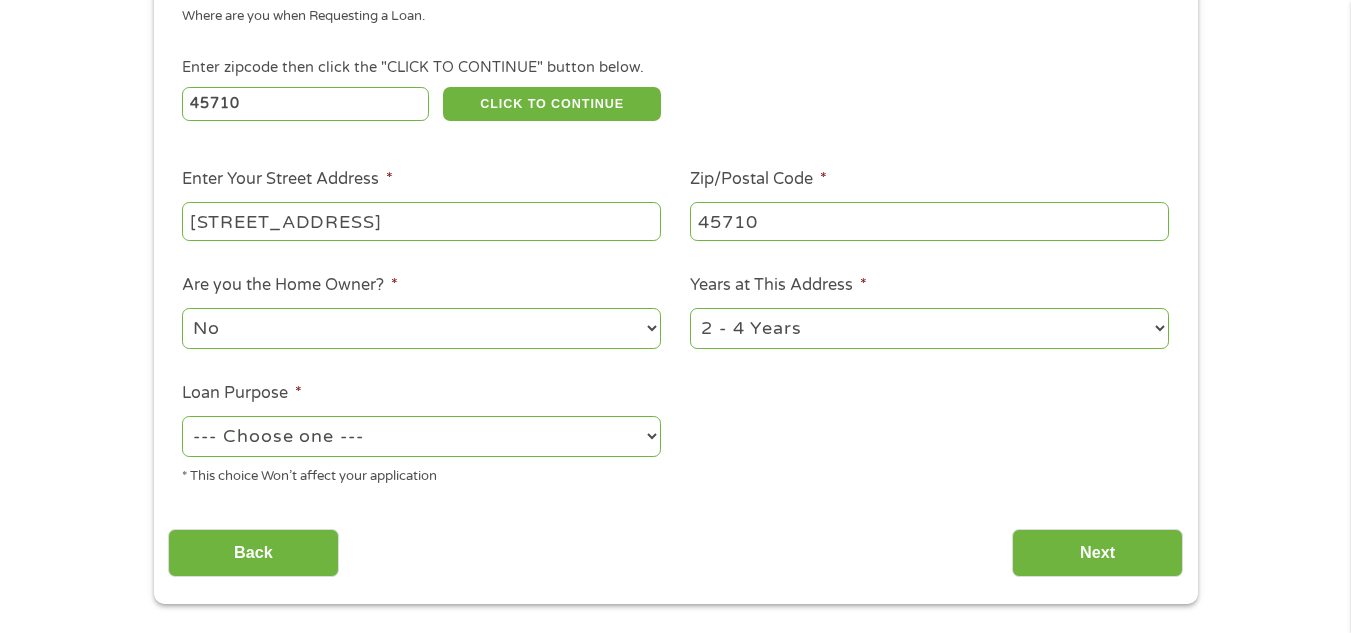 click on "--- Choose one --- Pay Bills Debt Consolidation Home Improvement Major Purchase Car Loan Short Term Cash Medical Expenses Other" at bounding box center [421, 436] 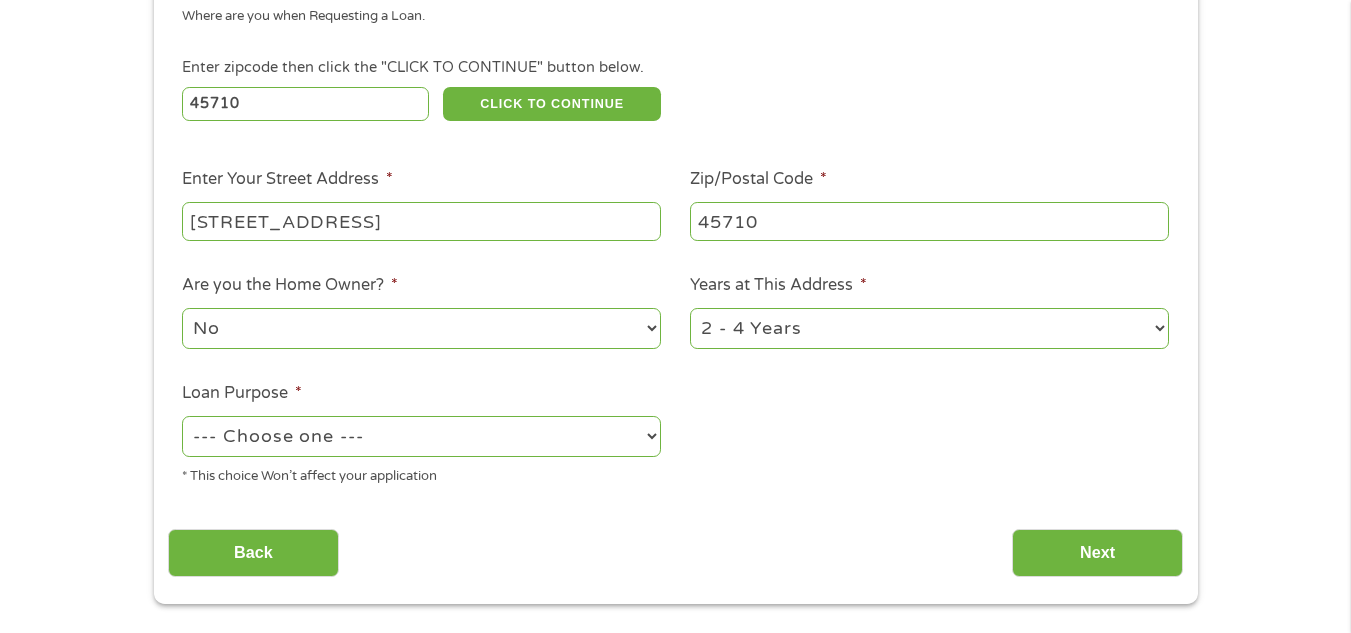 select on "paybills" 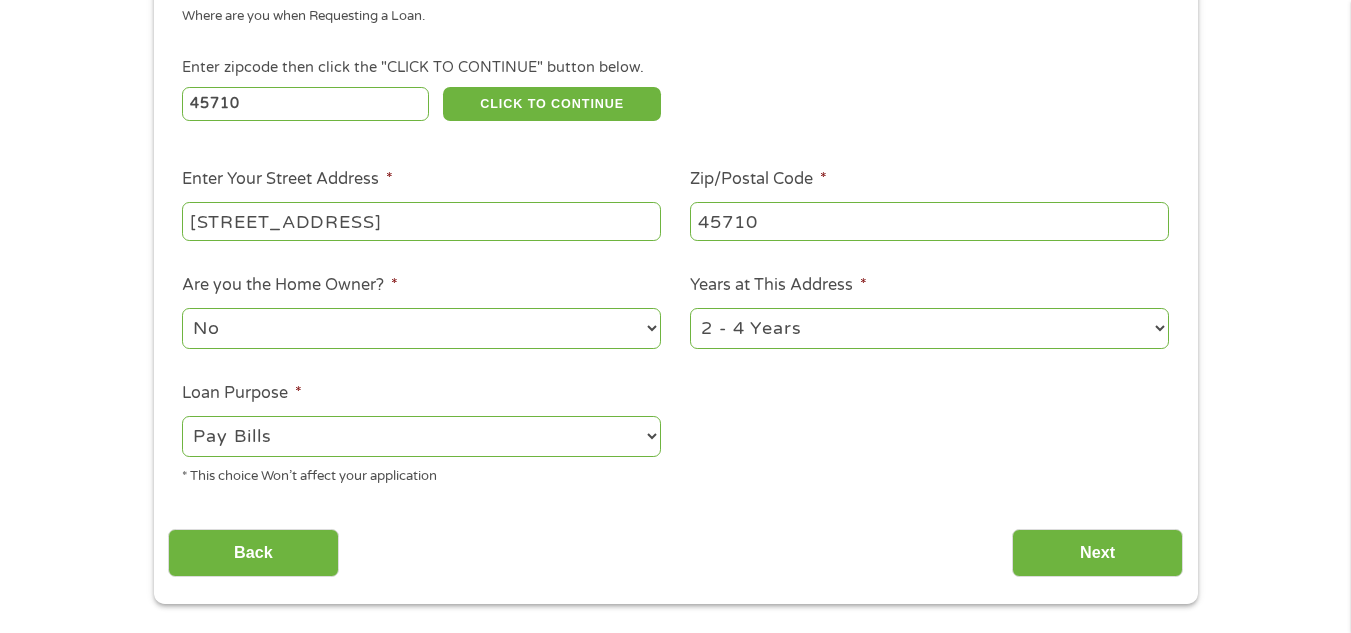click on "--- Choose one --- Pay Bills Debt Consolidation Home Improvement Major Purchase Car Loan Short Term Cash Medical Expenses Other" at bounding box center (421, 436) 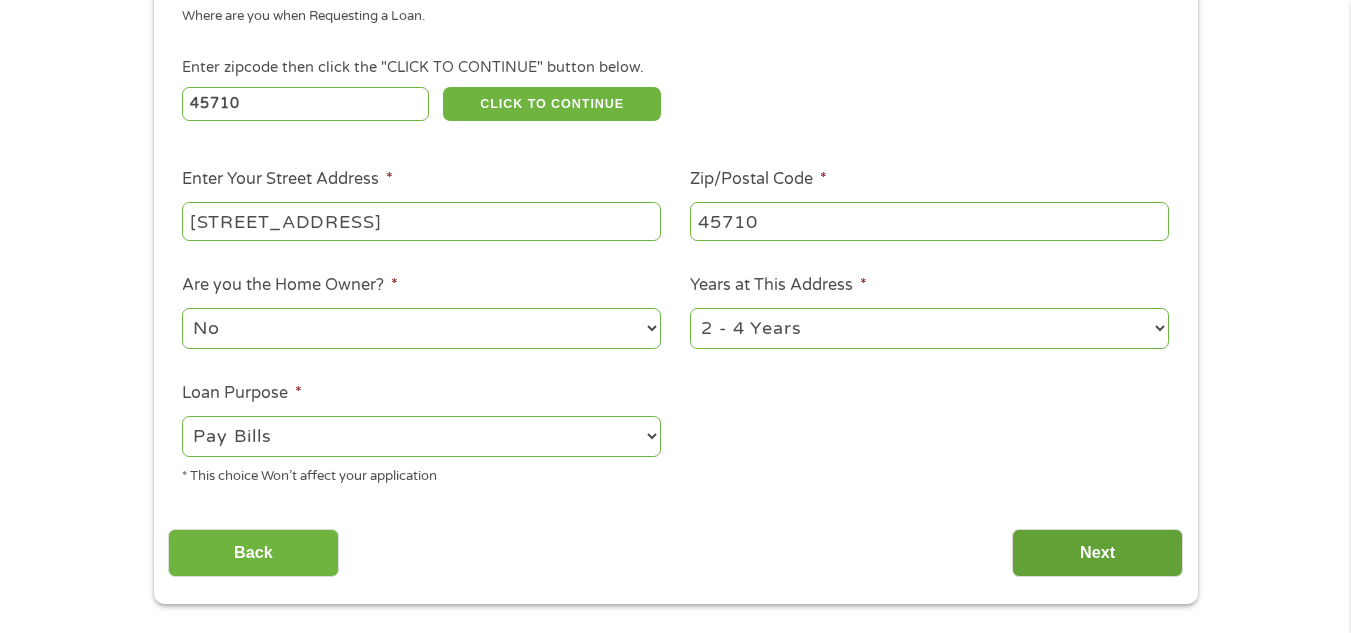 click on "Next" at bounding box center (1097, 553) 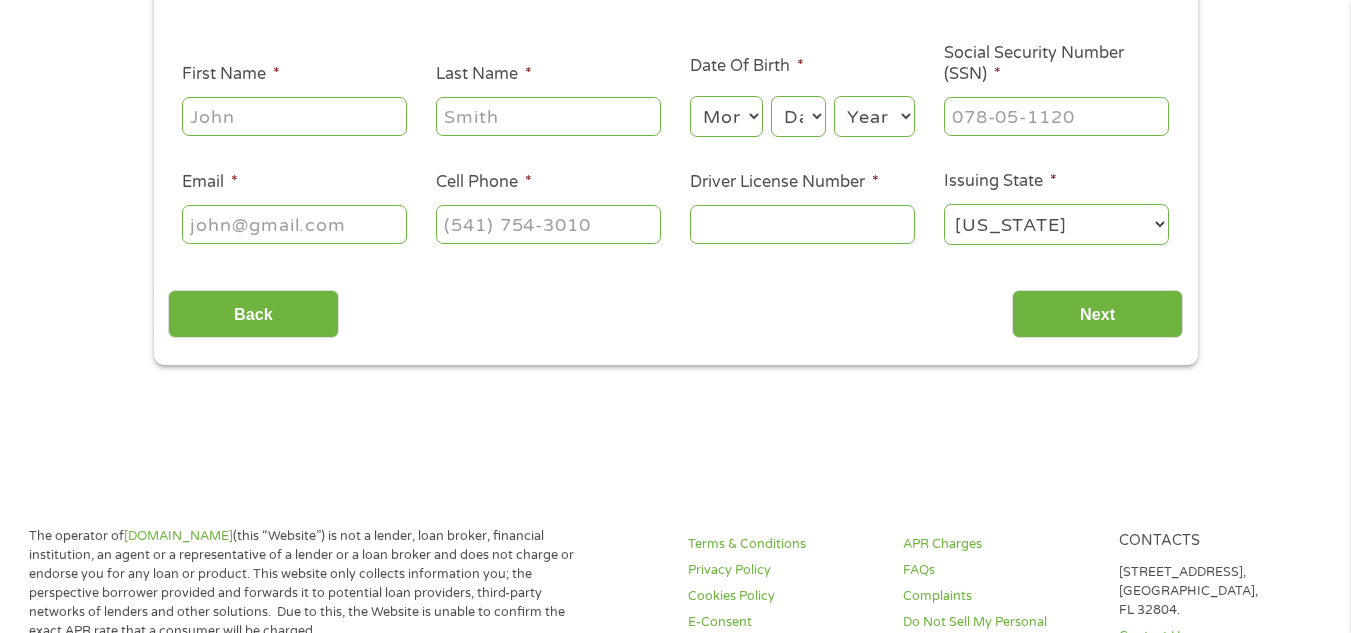 scroll, scrollTop: 8, scrollLeft: 8, axis: both 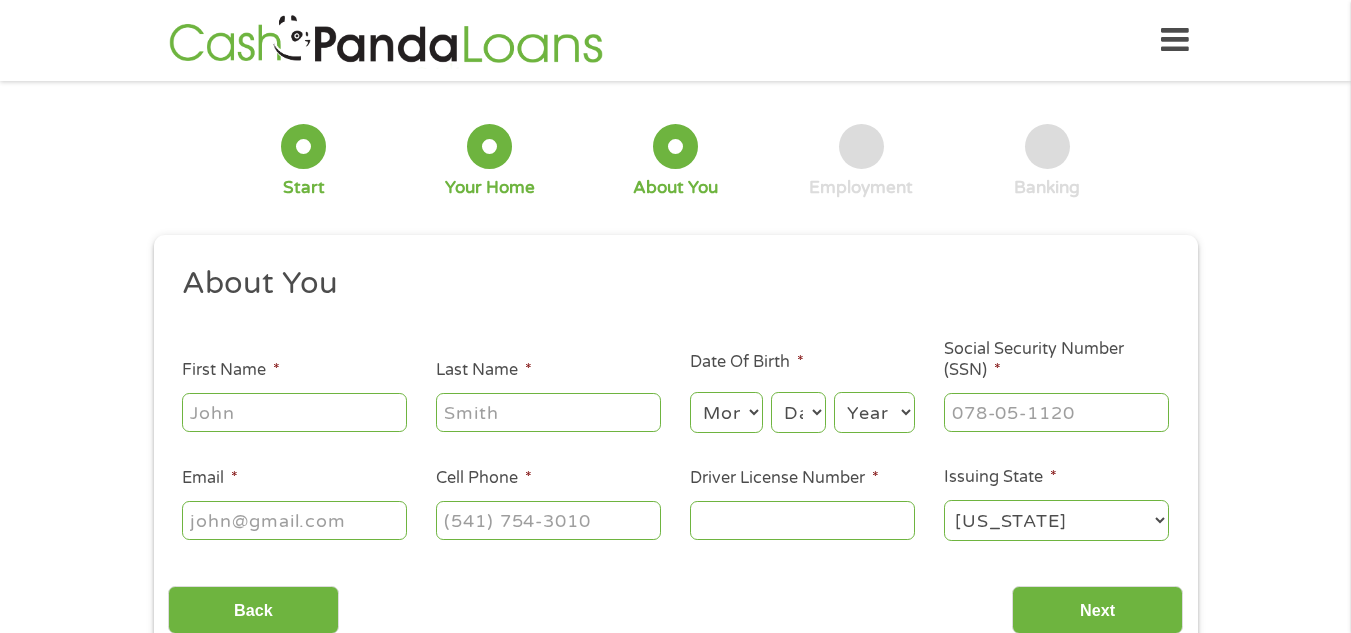 click on "First Name *" at bounding box center [294, 412] 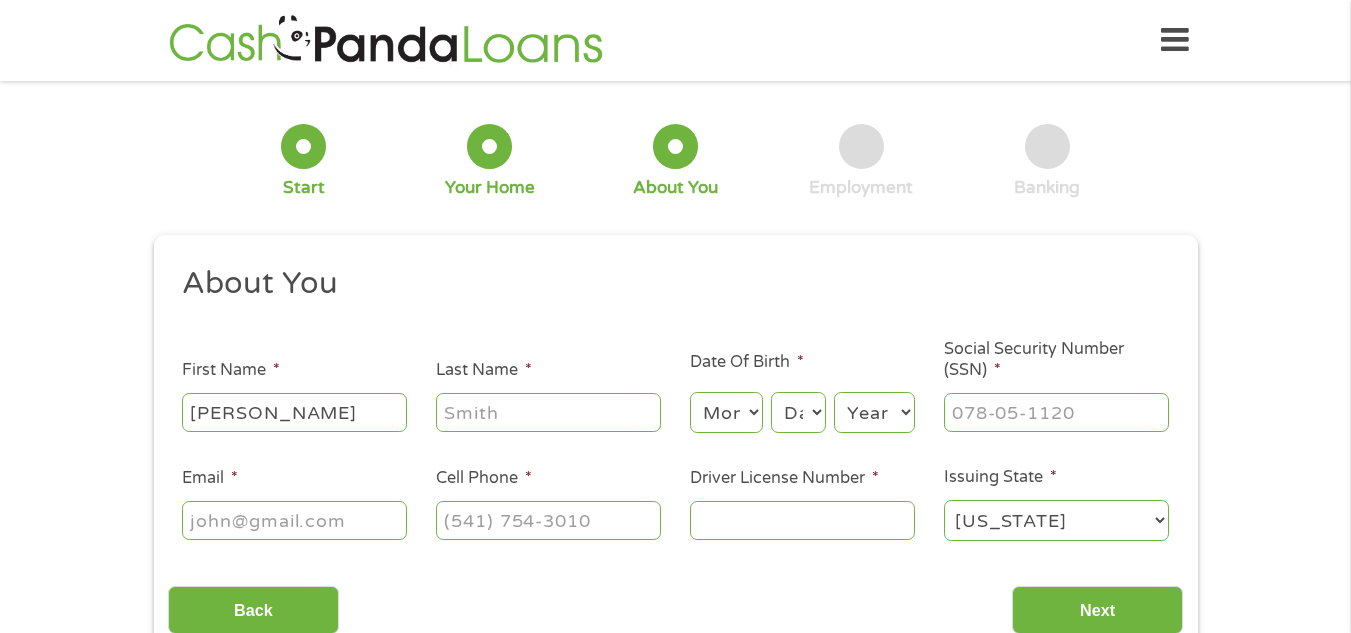 type on "[PERSON_NAME]" 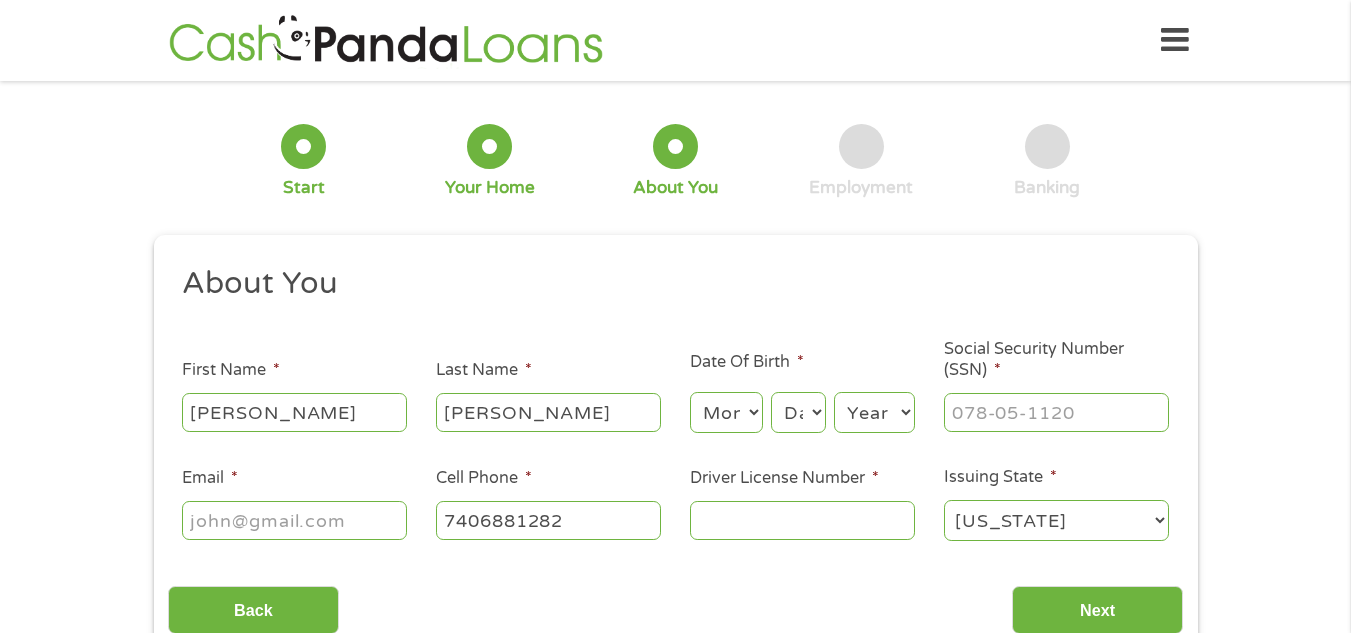 type on "[PHONE_NUMBER]" 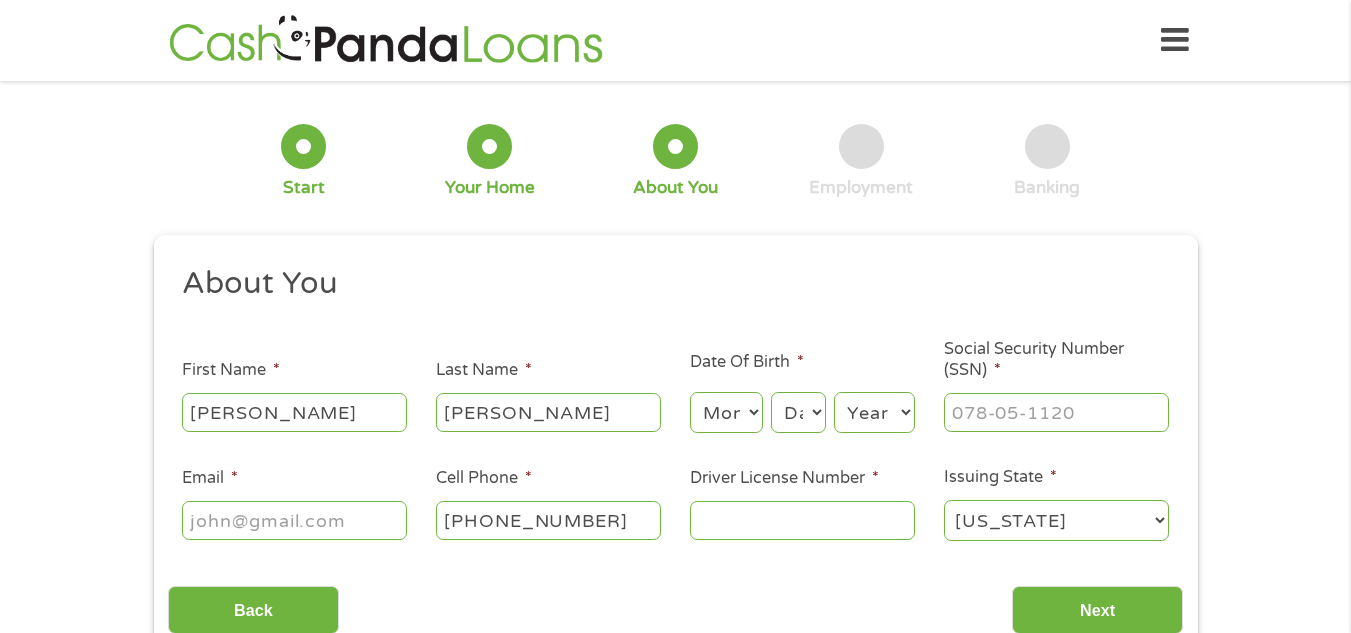 click on "Month 1 2 3 4 5 6 7 8 9 10 11 12" at bounding box center [726, 412] 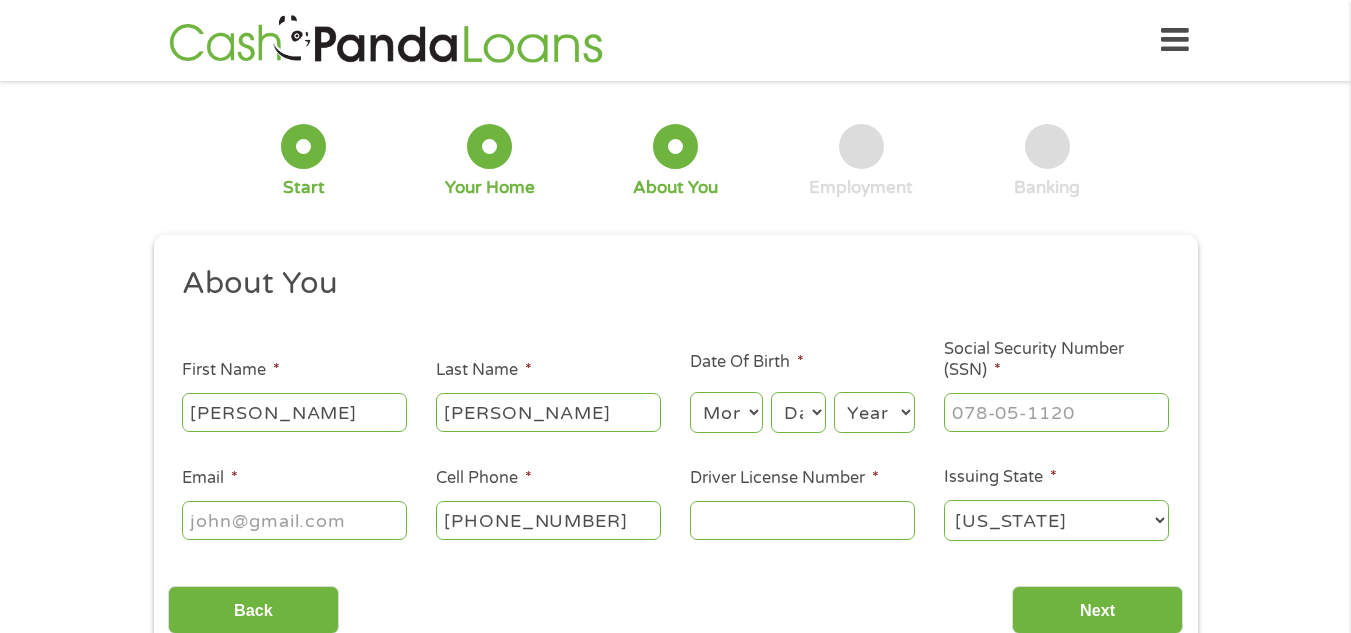 select on "3" 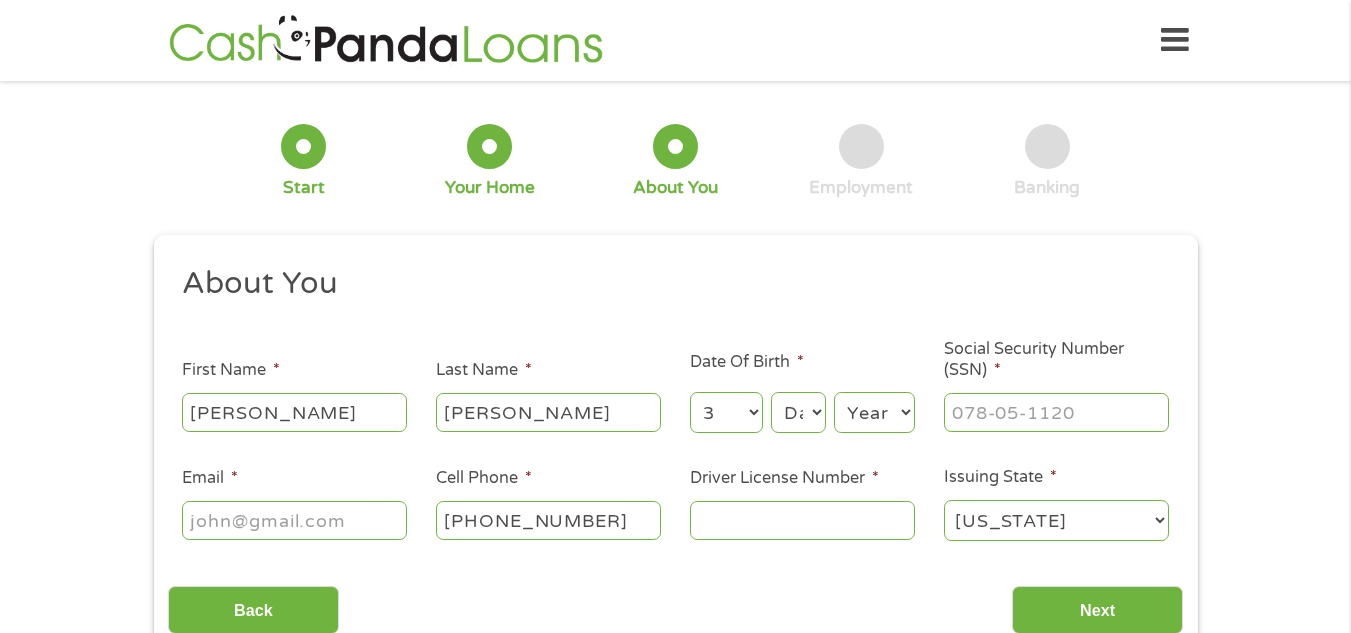 click on "Month 1 2 3 4 5 6 7 8 9 10 11 12" at bounding box center [726, 412] 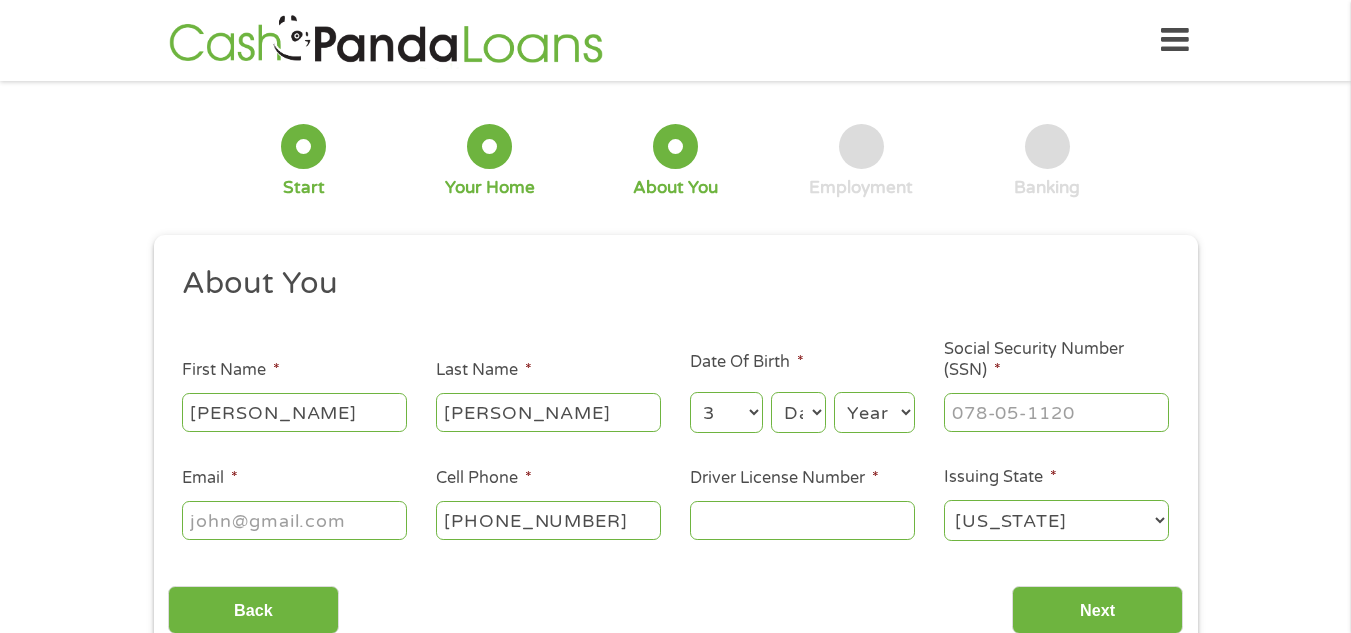 click on "Day 1 2 3 4 5 6 7 8 9 10 11 12 13 14 15 16 17 18 19 20 21 22 23 24 25 26 27 28 29 30 31" at bounding box center [798, 412] 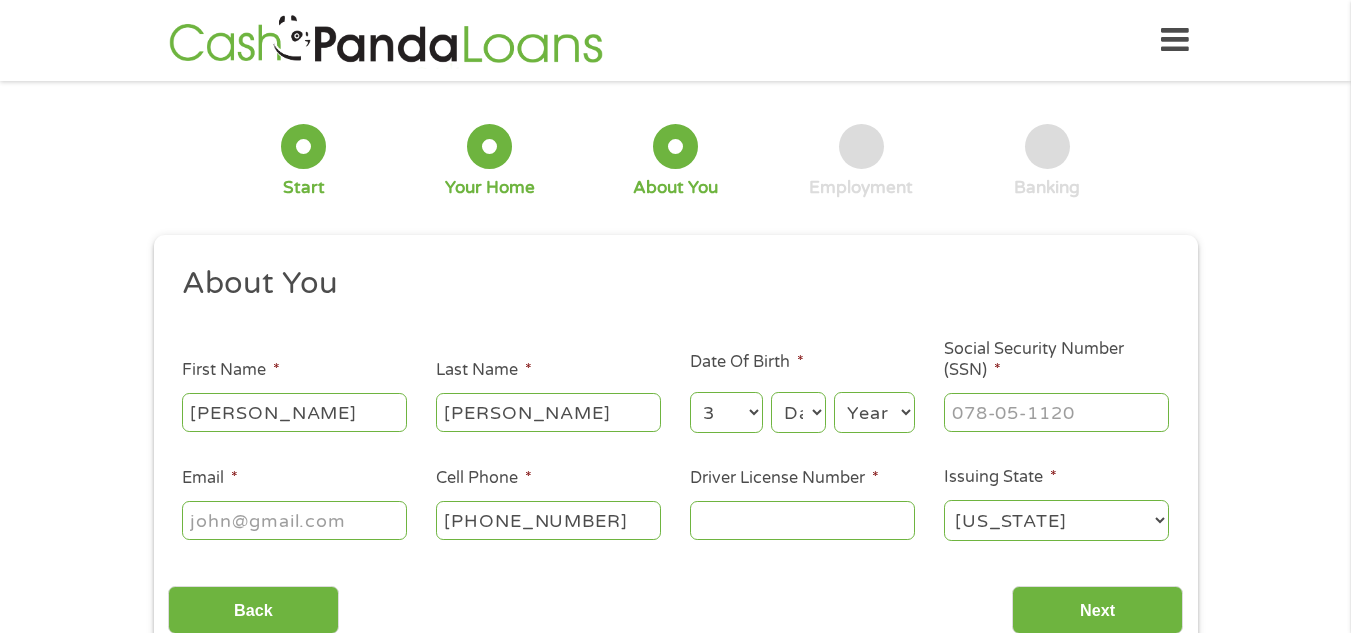 select on "12" 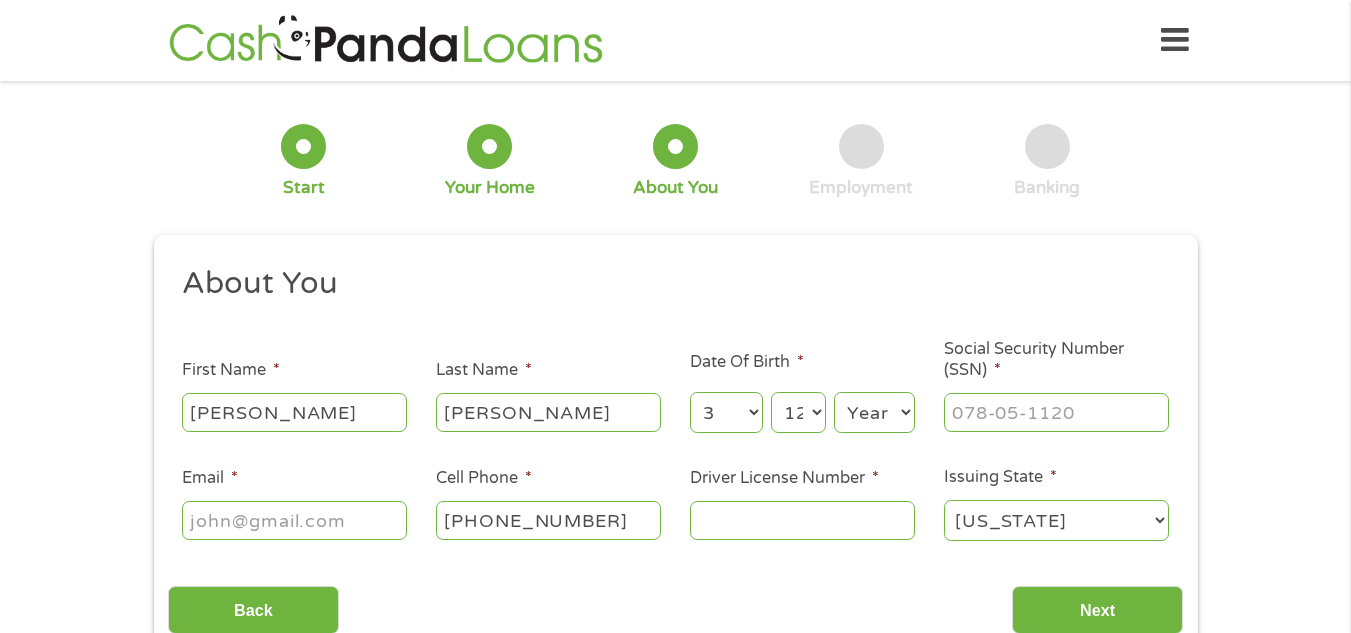 click on "Day 1 2 3 4 5 6 7 8 9 10 11 12 13 14 15 16 17 18 19 20 21 22 23 24 25 26 27 28 29 30 31" at bounding box center (798, 412) 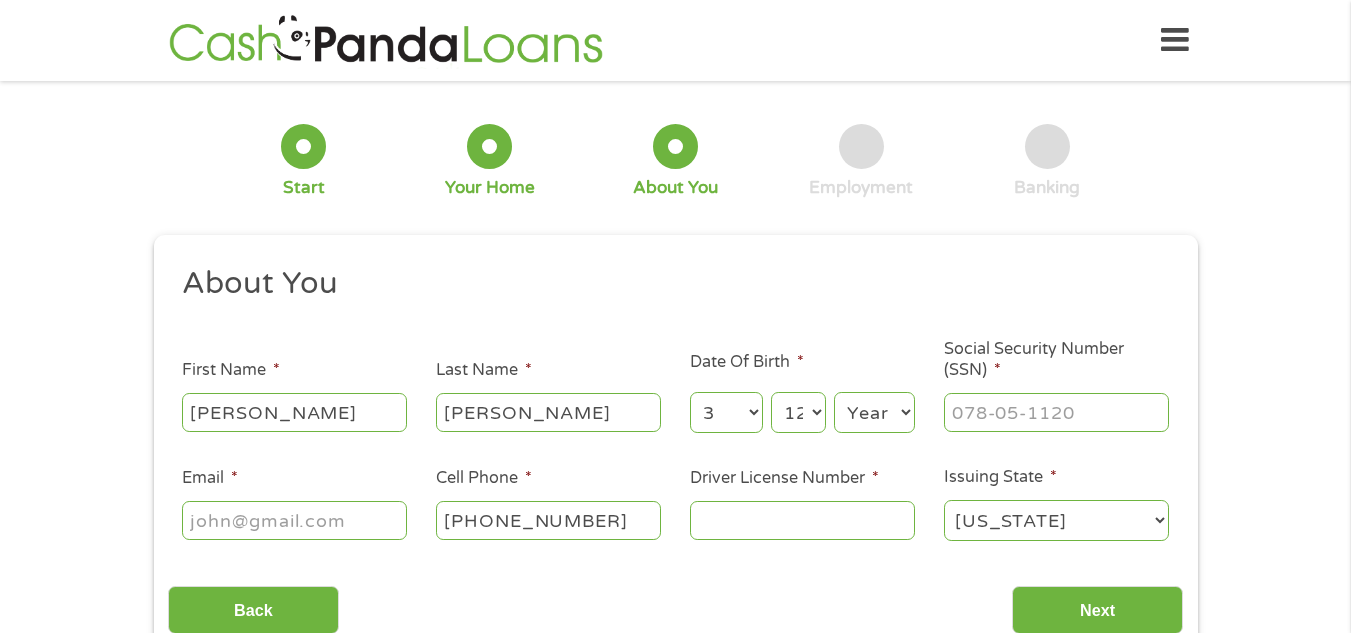 select on "1993" 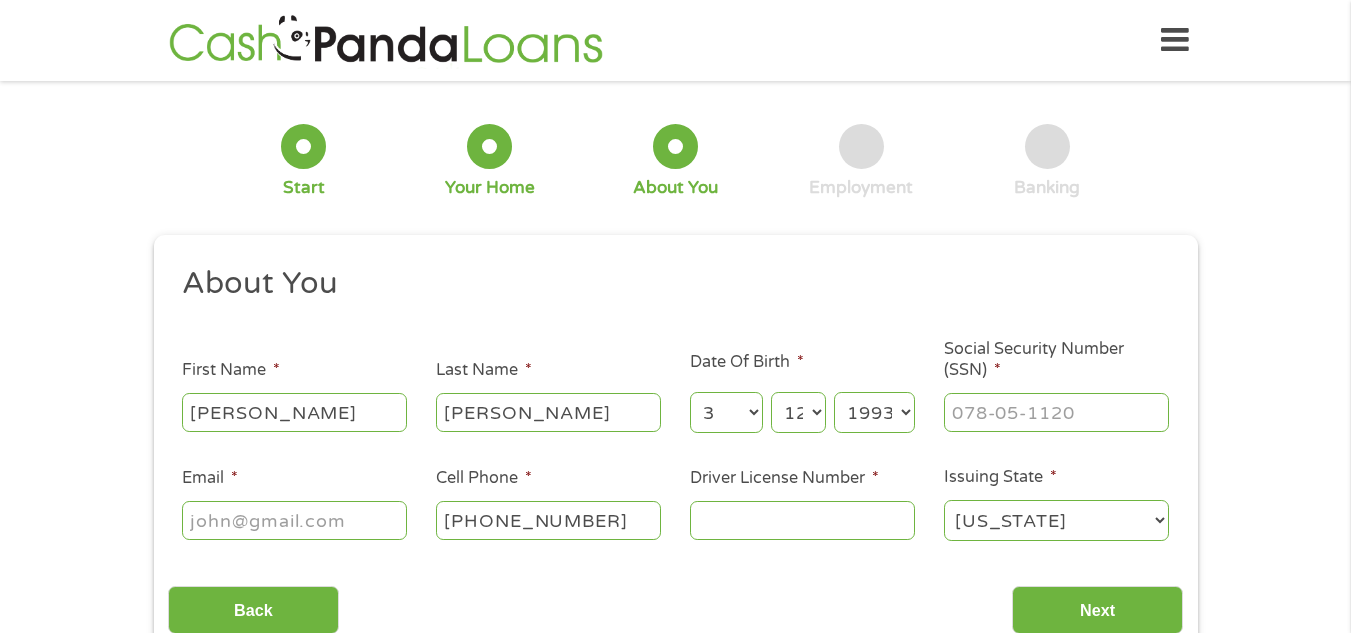 click on "Year [DATE] 2006 2005 2004 2003 2002 2001 2000 1999 1998 1997 1996 1995 1994 1993 1992 1991 1990 1989 1988 1987 1986 1985 1984 1983 1982 1981 1980 1979 1978 1977 1976 1975 1974 1973 1972 1971 1970 1969 1968 1967 1966 1965 1964 1963 1962 1961 1960 1959 1958 1957 1956 1955 1954 1953 1952 1951 1950 1949 1948 1947 1946 1945 1944 1943 1942 1941 1940 1939 1938 1937 1936 1935 1934 1933 1932 1931 1930 1929 1928 1927 1926 1925 1924 1923 1922 1921 1920" at bounding box center [874, 412] 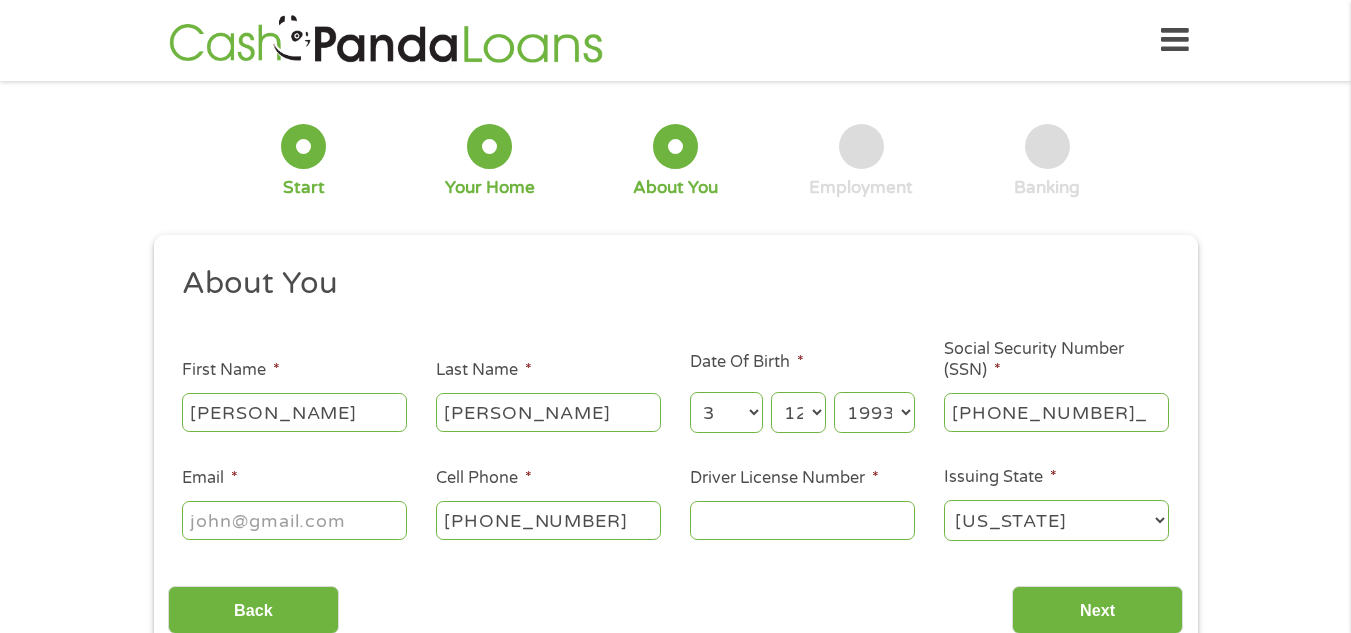 type on "276-96-4884" 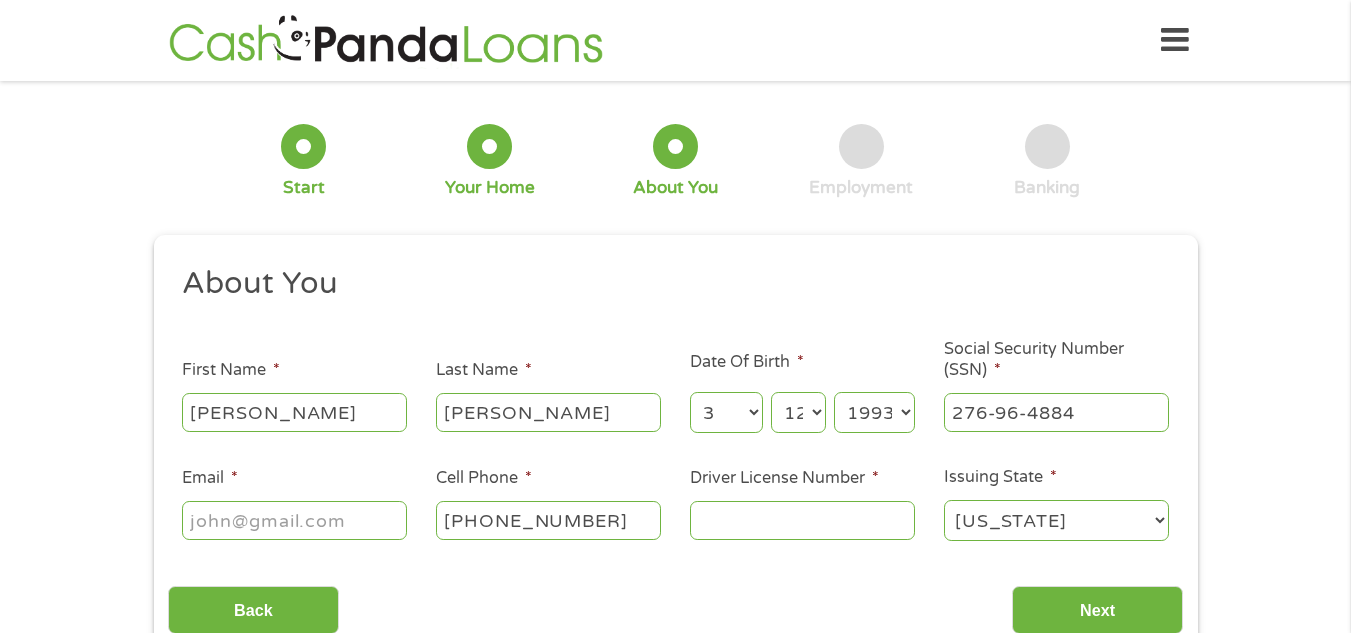 click on "Email *" at bounding box center [294, 520] 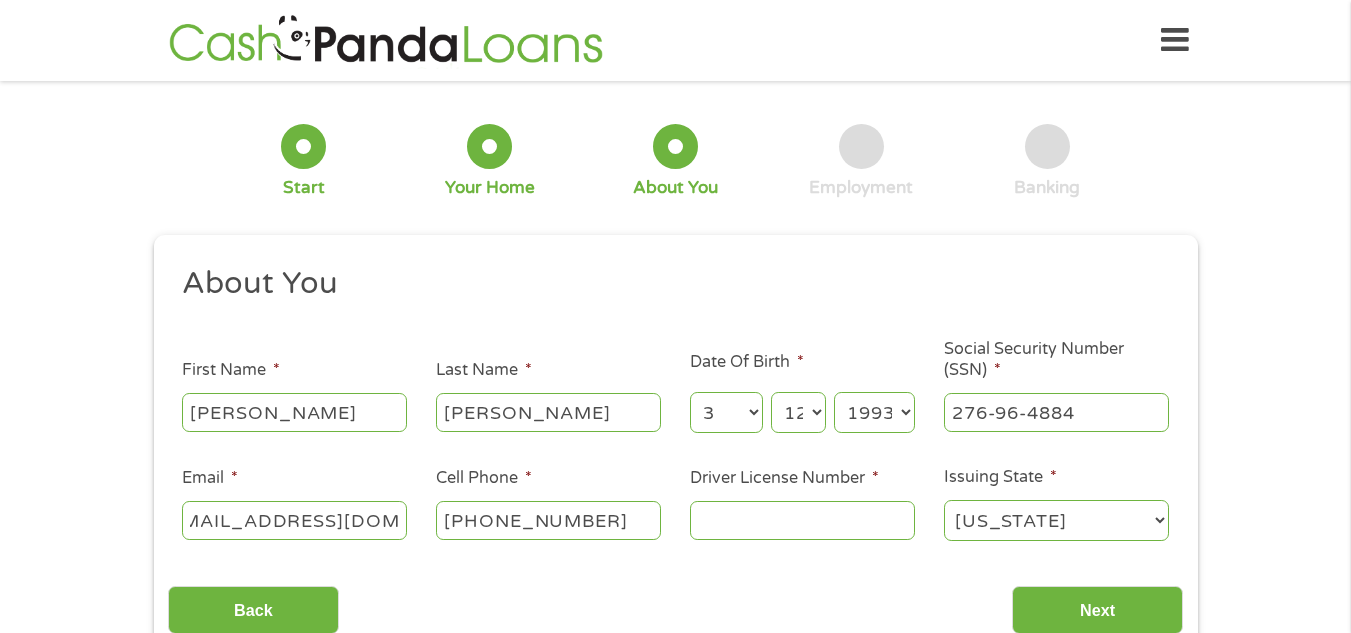 scroll, scrollTop: 0, scrollLeft: 62, axis: horizontal 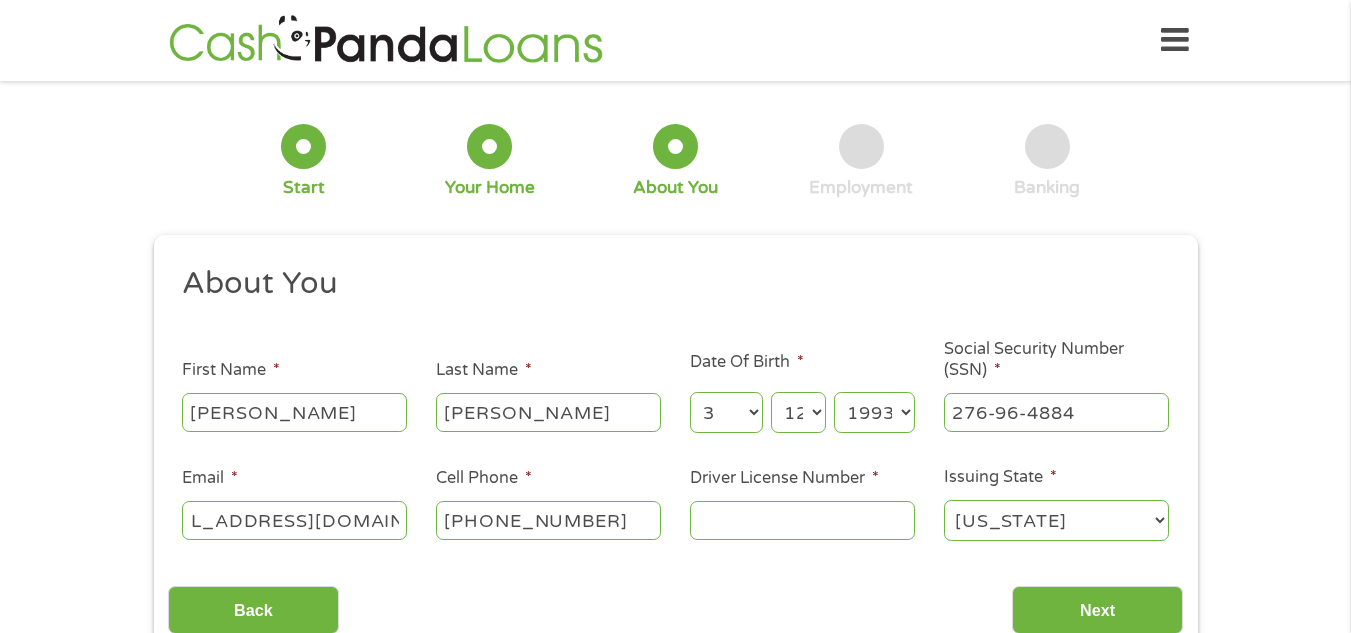type on "[EMAIL_ADDRESS][DOMAIN_NAME]" 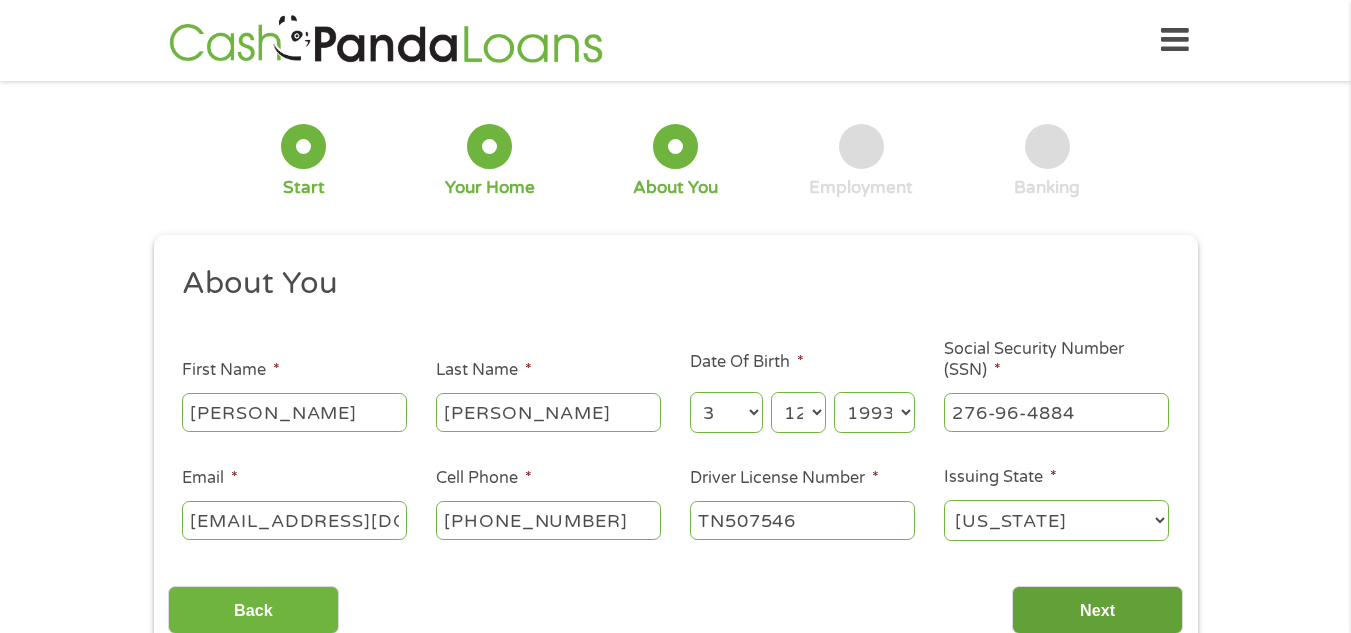 type on "TN507546" 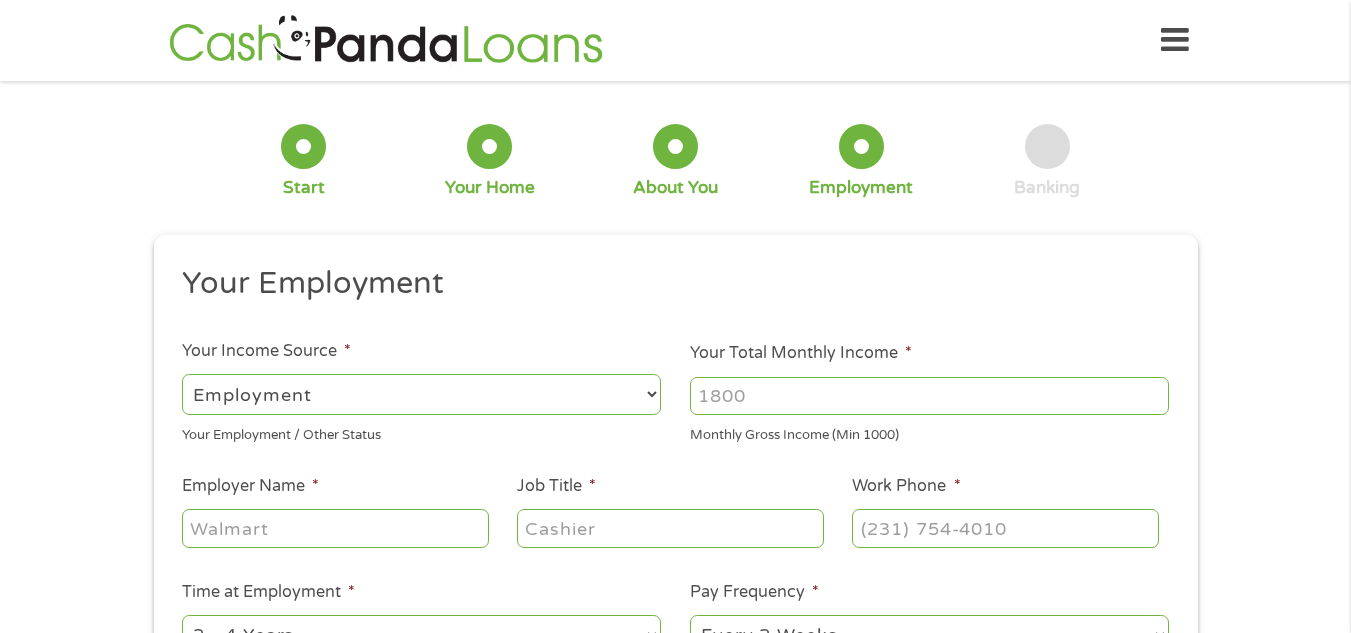 scroll, scrollTop: 8, scrollLeft: 8, axis: both 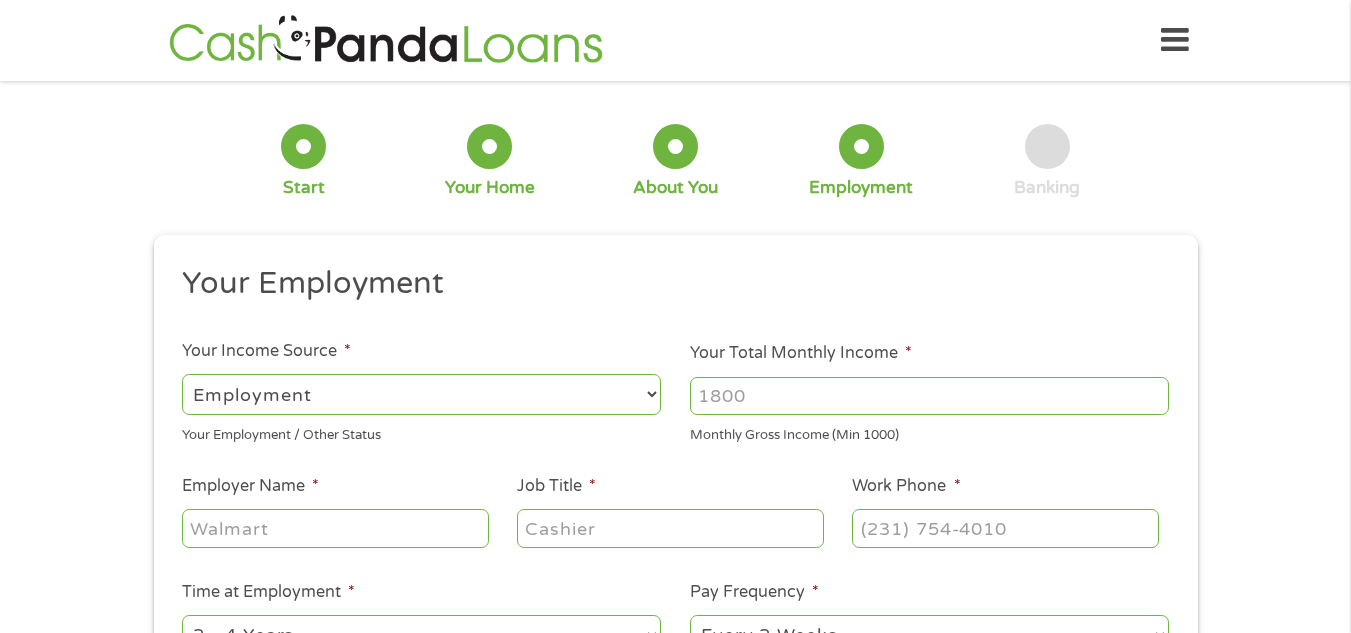 click on "Your Total Monthly Income *" at bounding box center [929, 396] 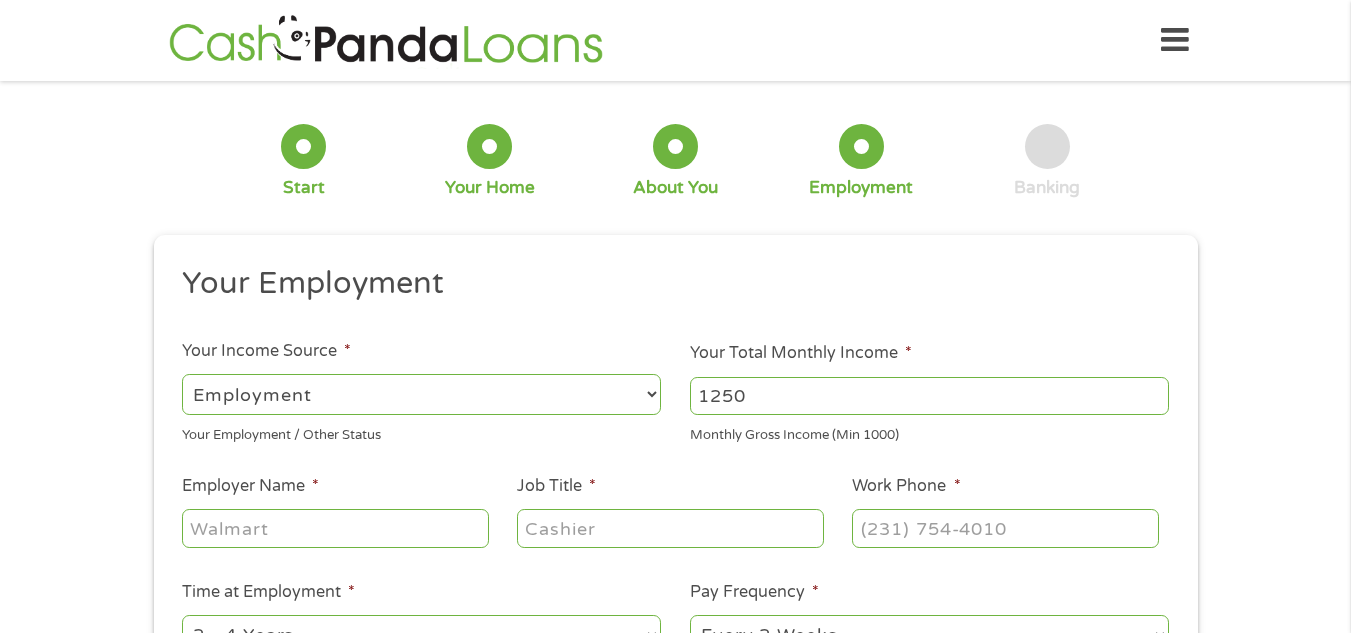 type on "1250" 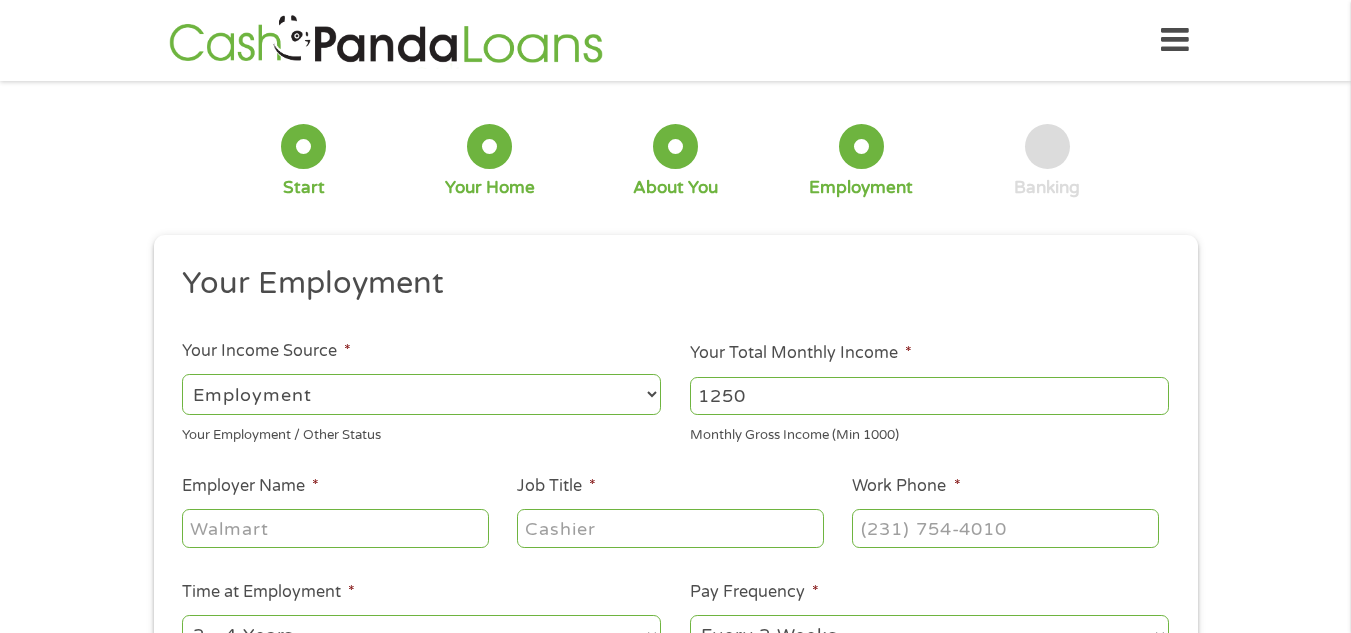 click on "Employer Name *" at bounding box center (335, 528) 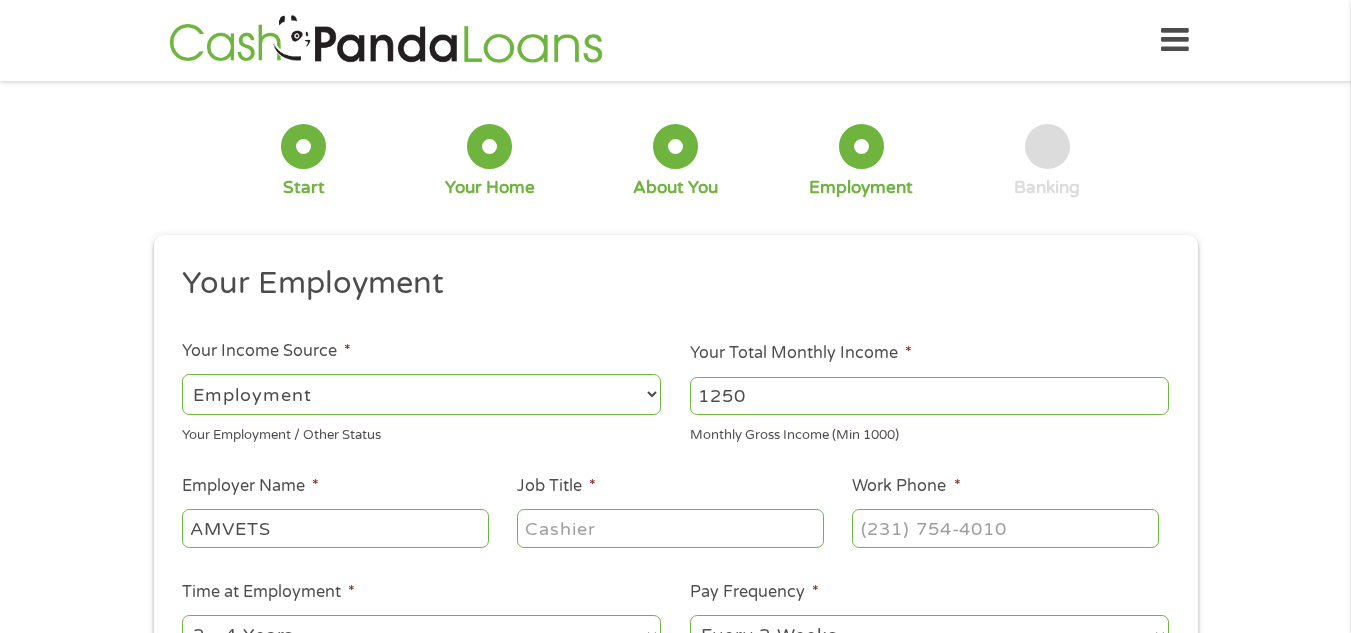 type on "AMVETS" 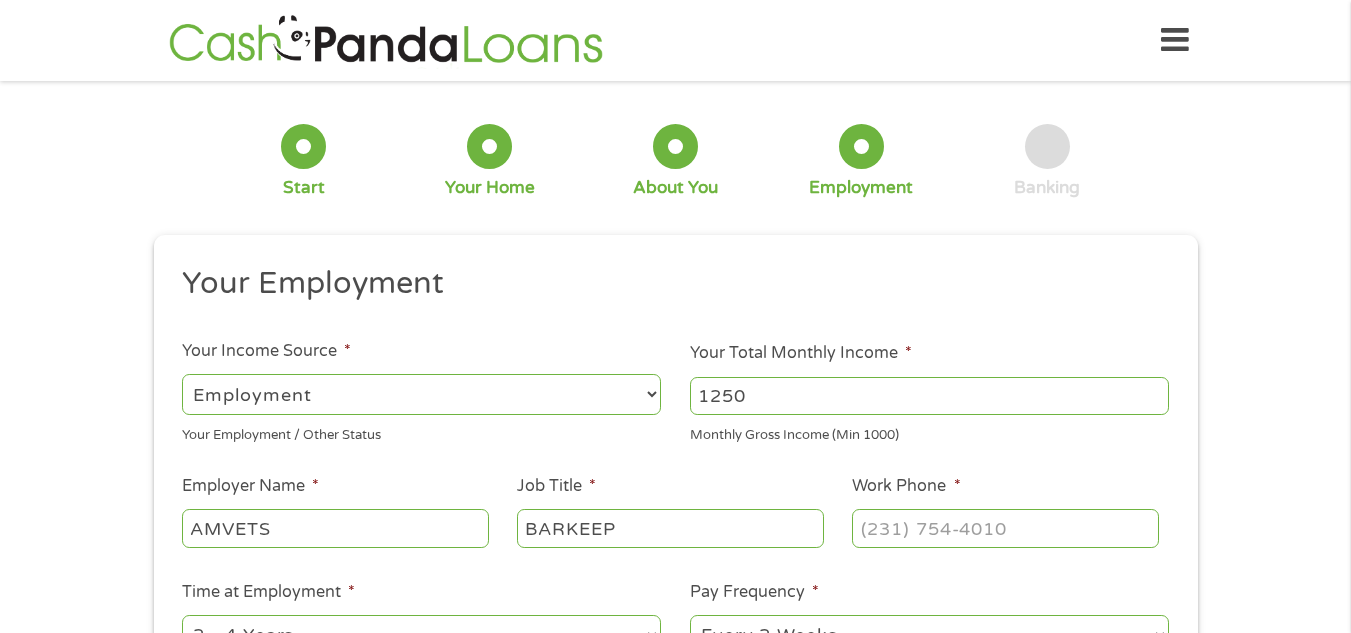 type on "BARKEEP" 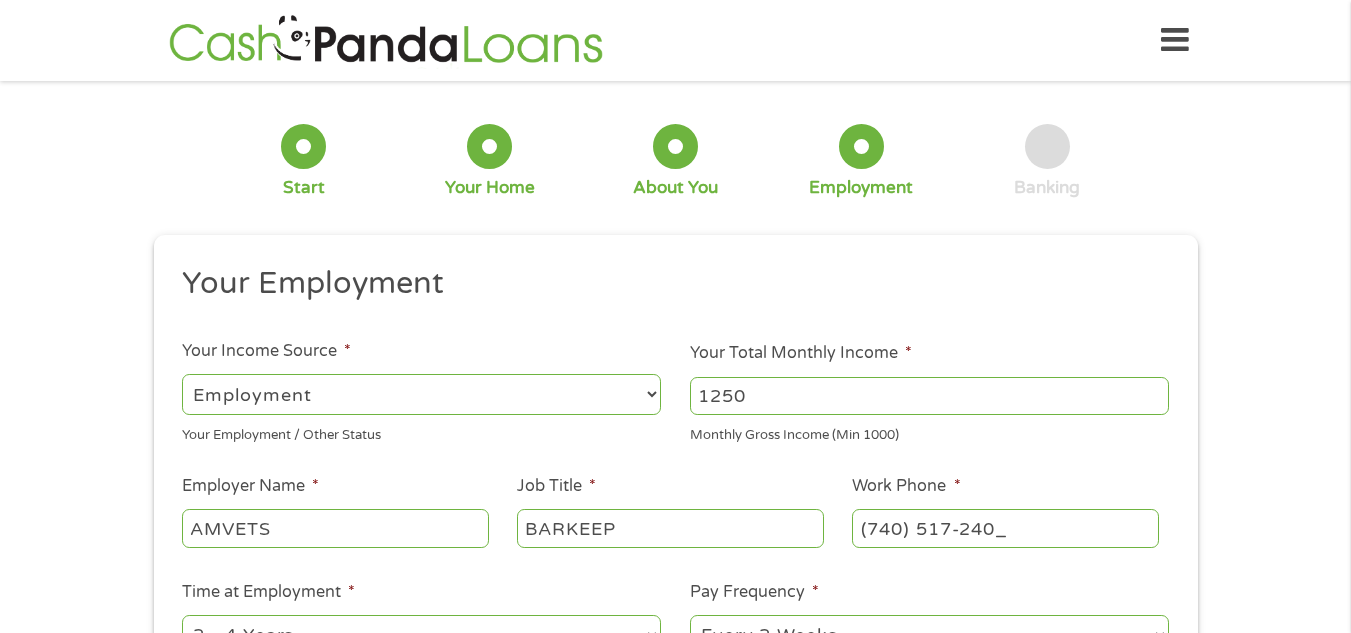type on "[PHONE_NUMBER]" 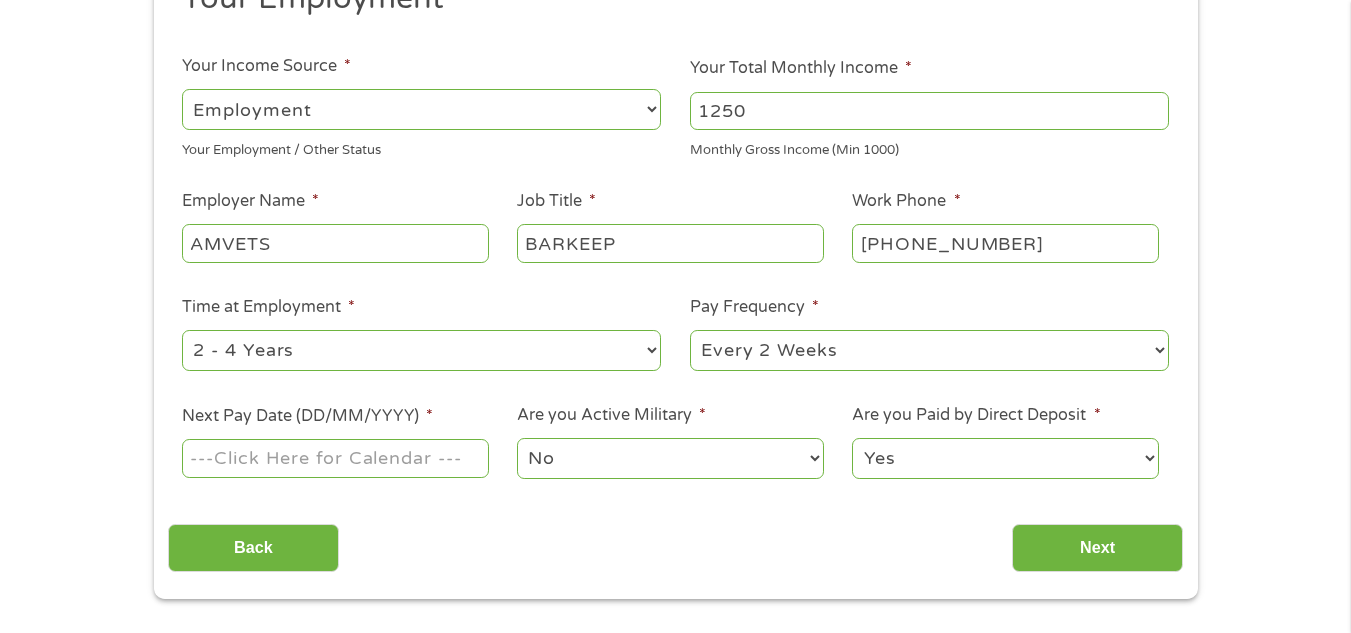 scroll, scrollTop: 306, scrollLeft: 0, axis: vertical 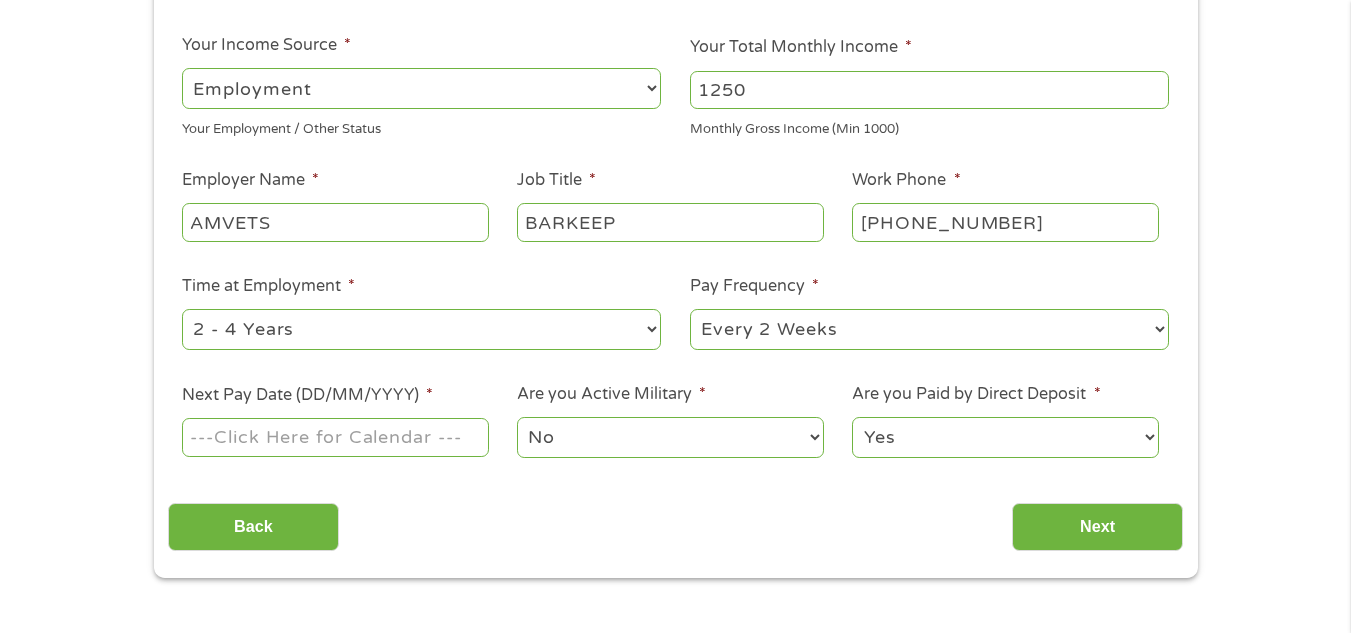click on "Next Pay Date (DD/MM/YYYY) *" at bounding box center (335, 437) 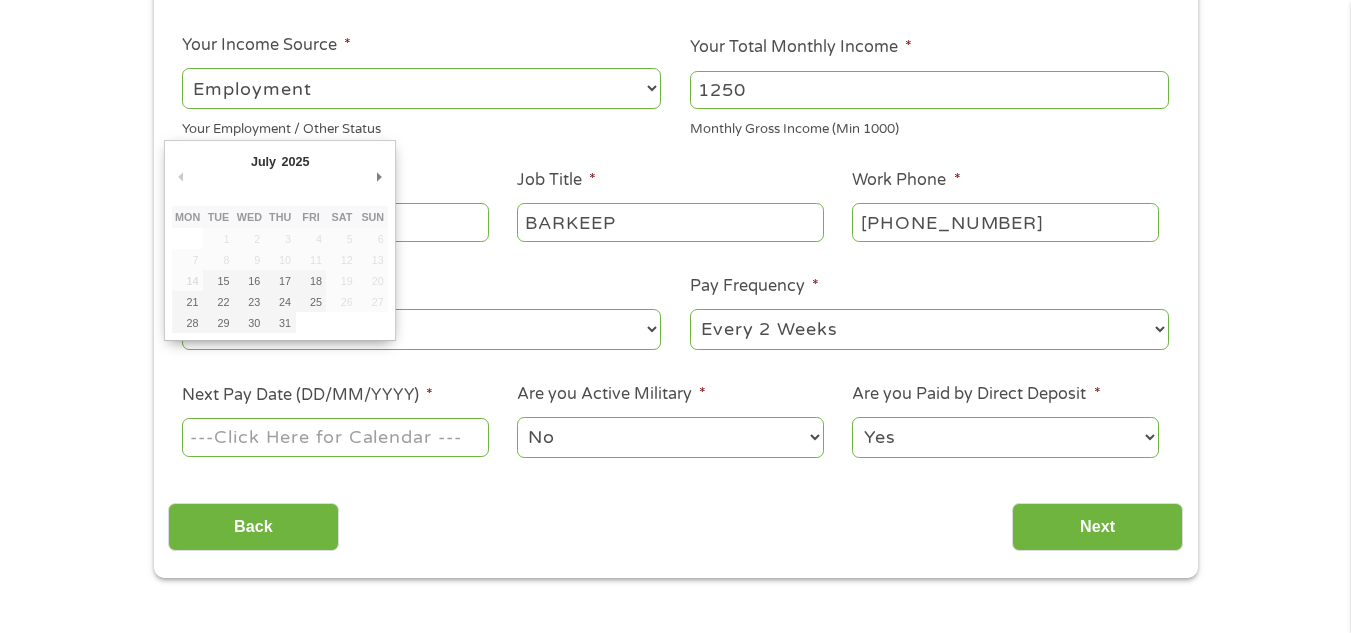 click on "Next Pay Date (DD/MM/YYYY) *" at bounding box center (335, 437) 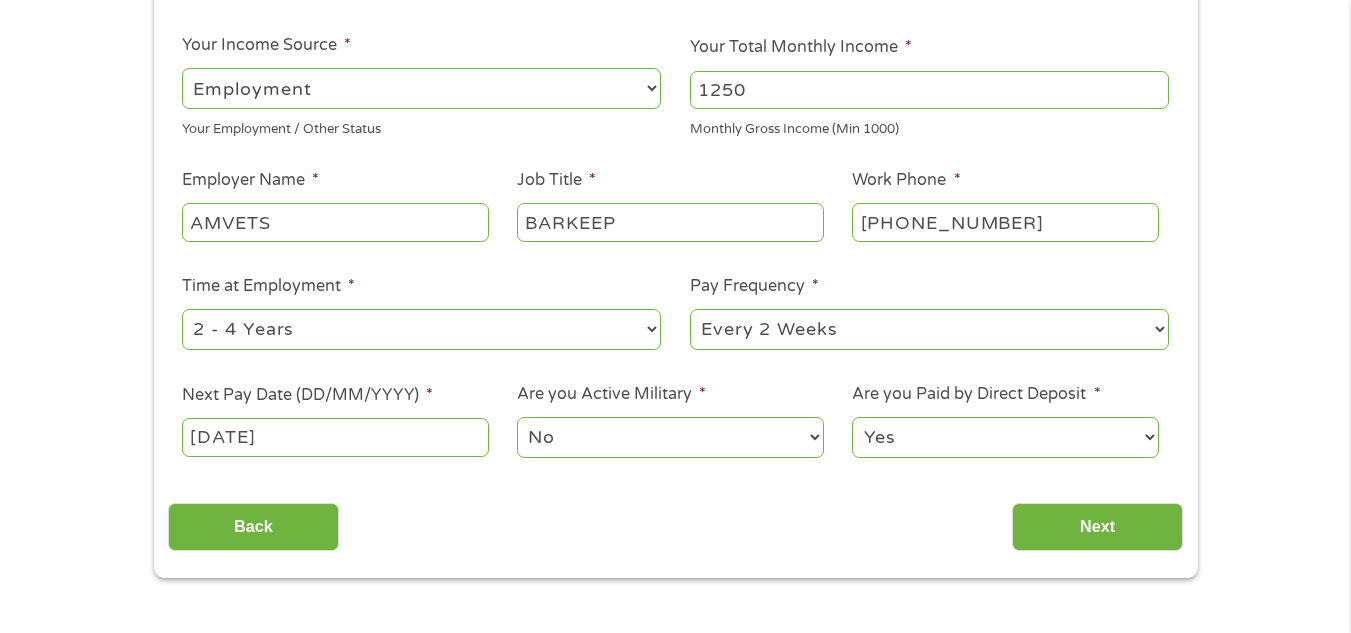 click on "[DATE]" at bounding box center [335, 437] 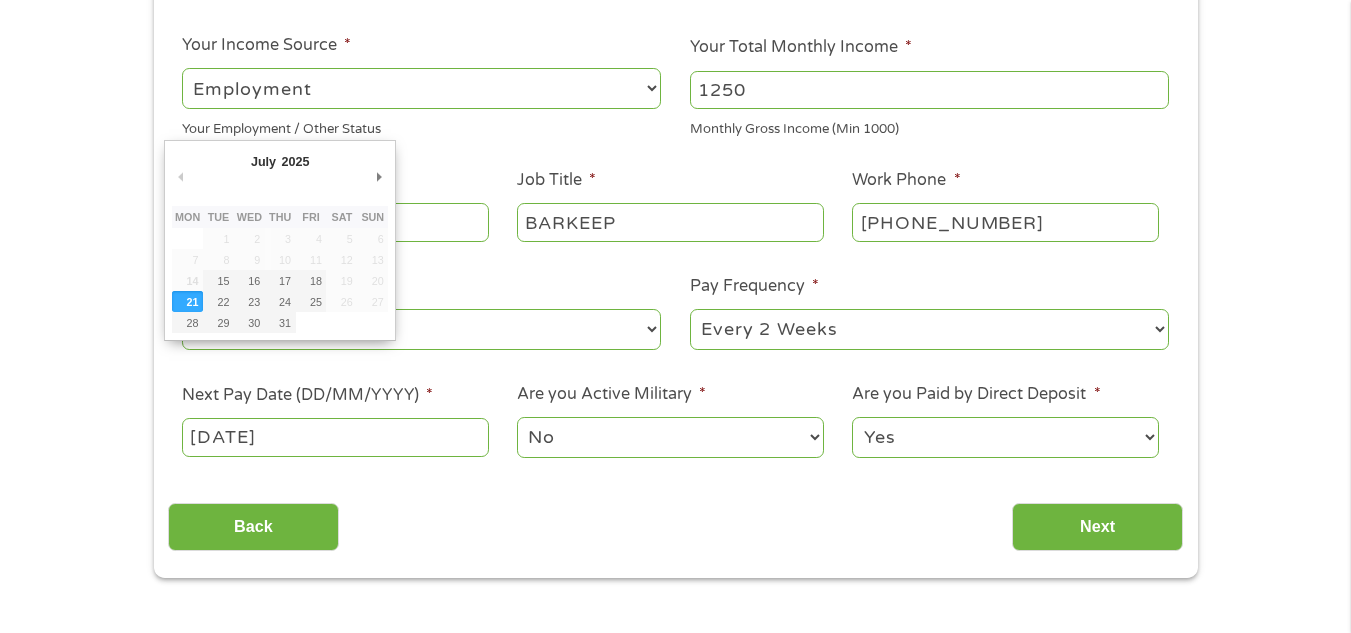 click on "No Yes" at bounding box center (670, 437) 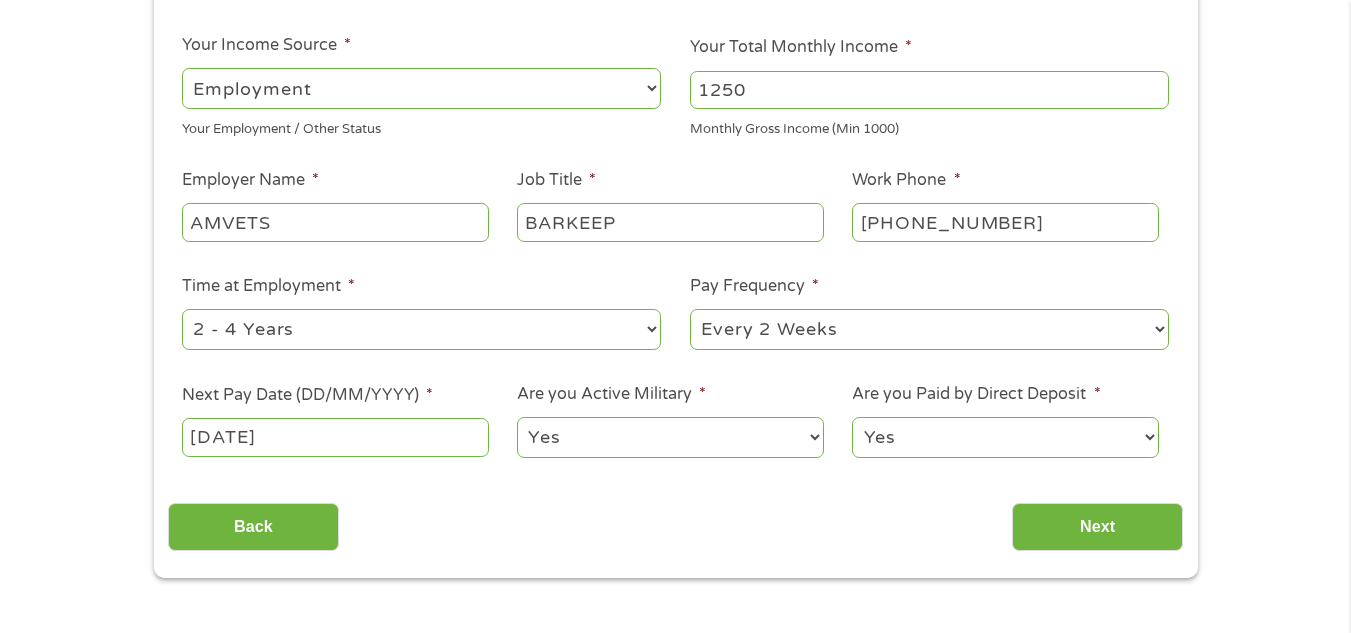 click on "No Yes" at bounding box center [670, 437] 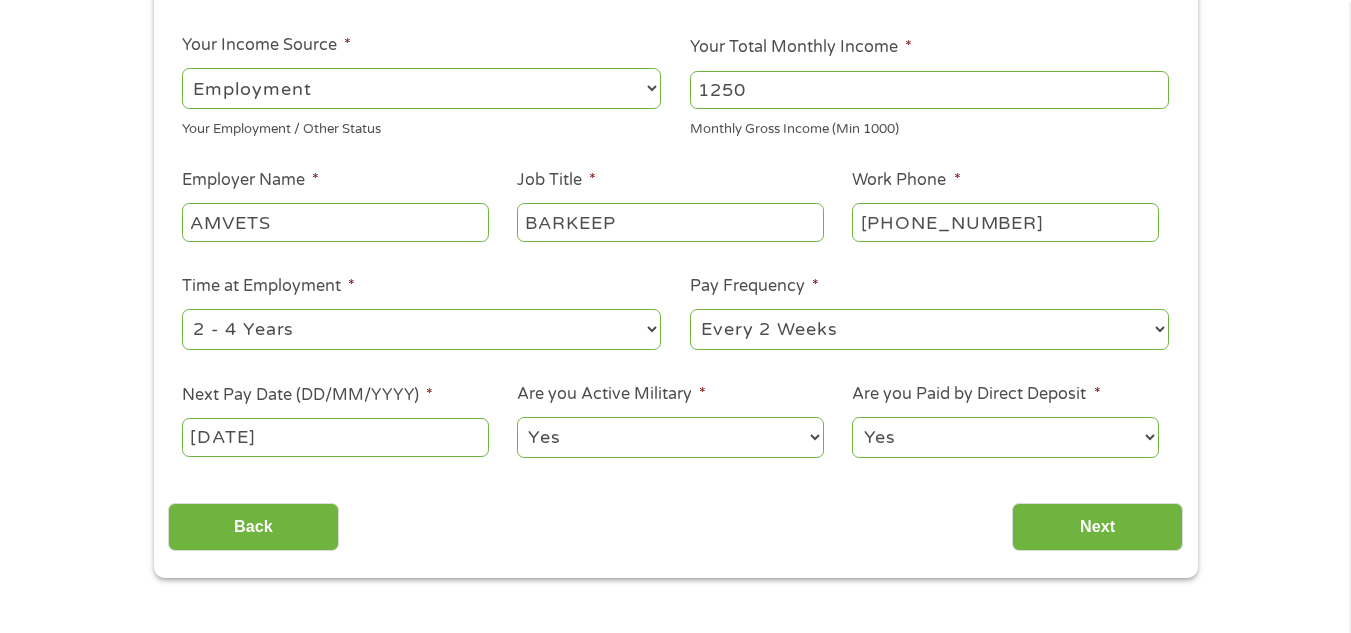 click on "No Yes" at bounding box center [670, 437] 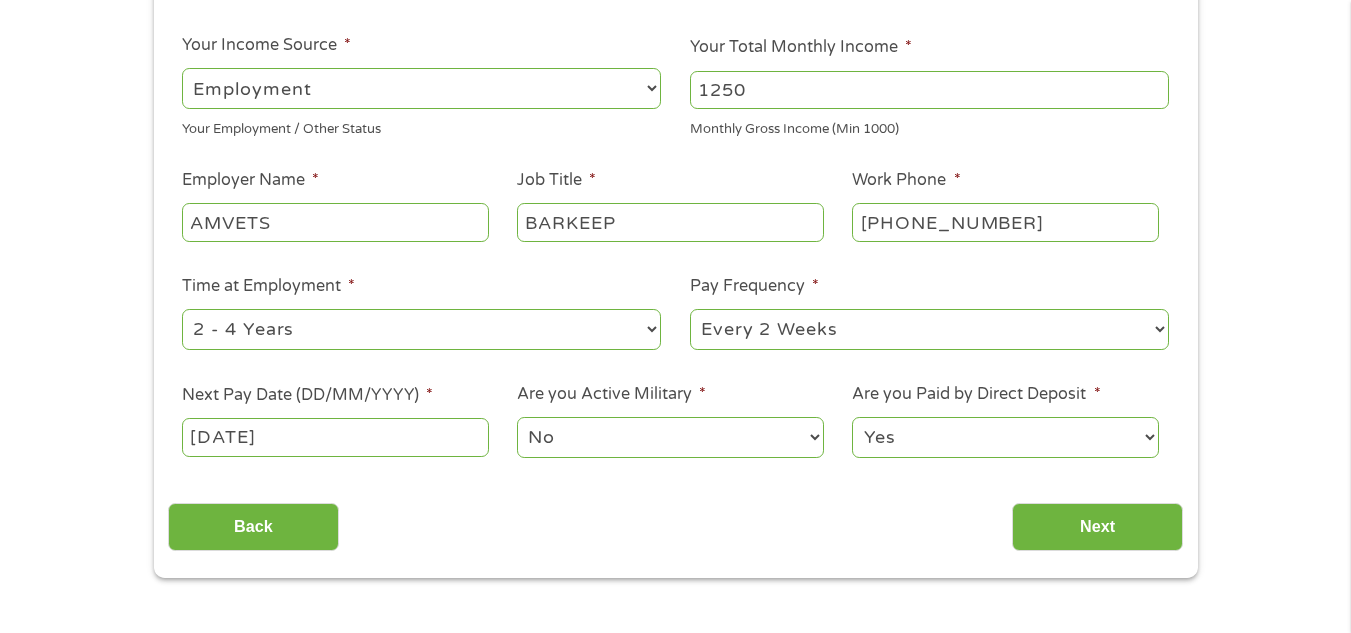 click on "No Yes" at bounding box center [670, 437] 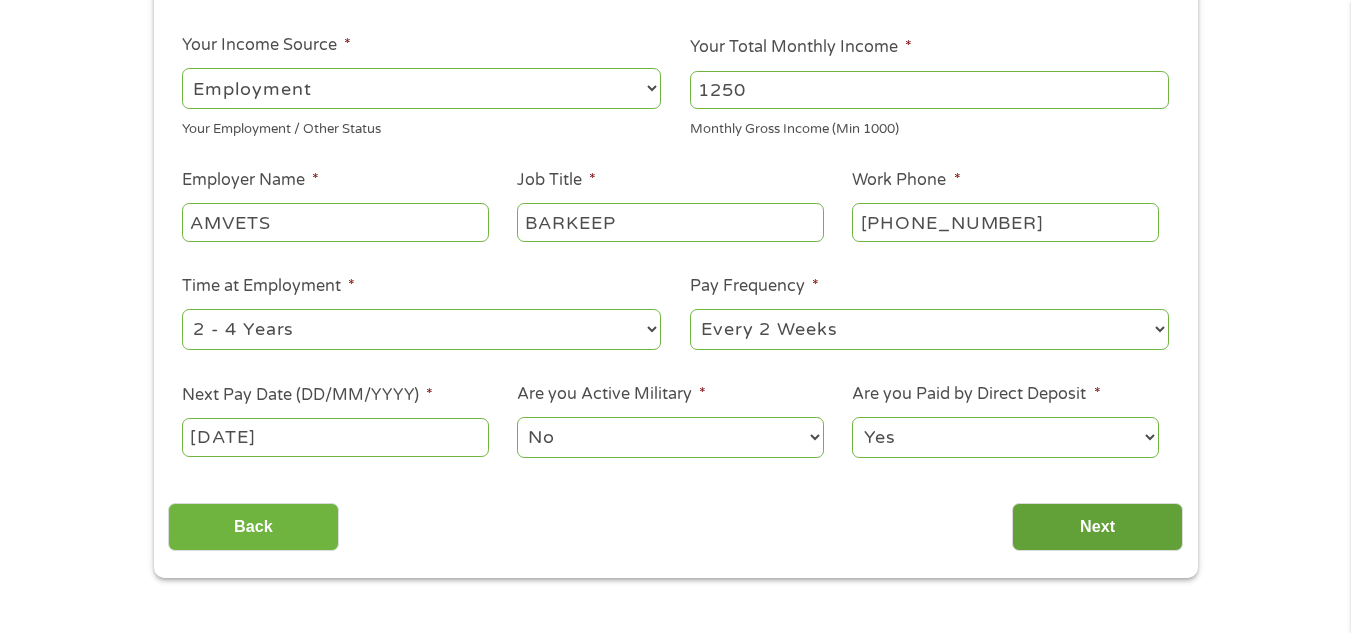 click on "Next" at bounding box center (1097, 527) 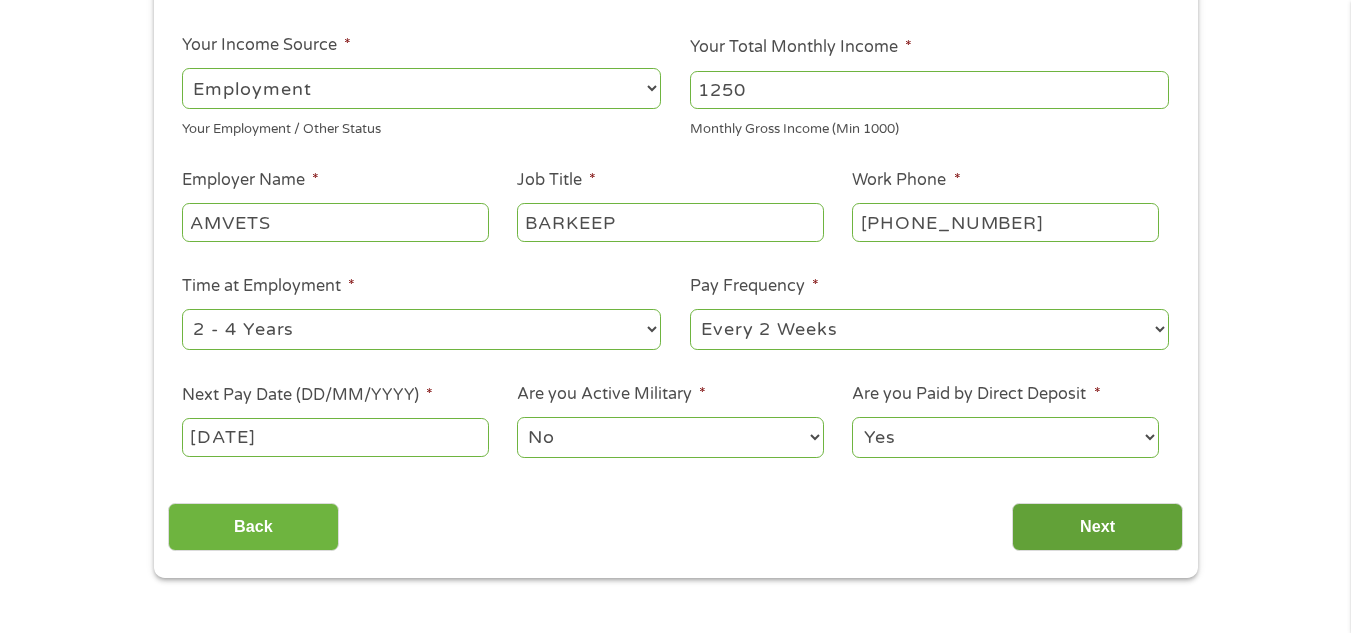 scroll, scrollTop: 8, scrollLeft: 8, axis: both 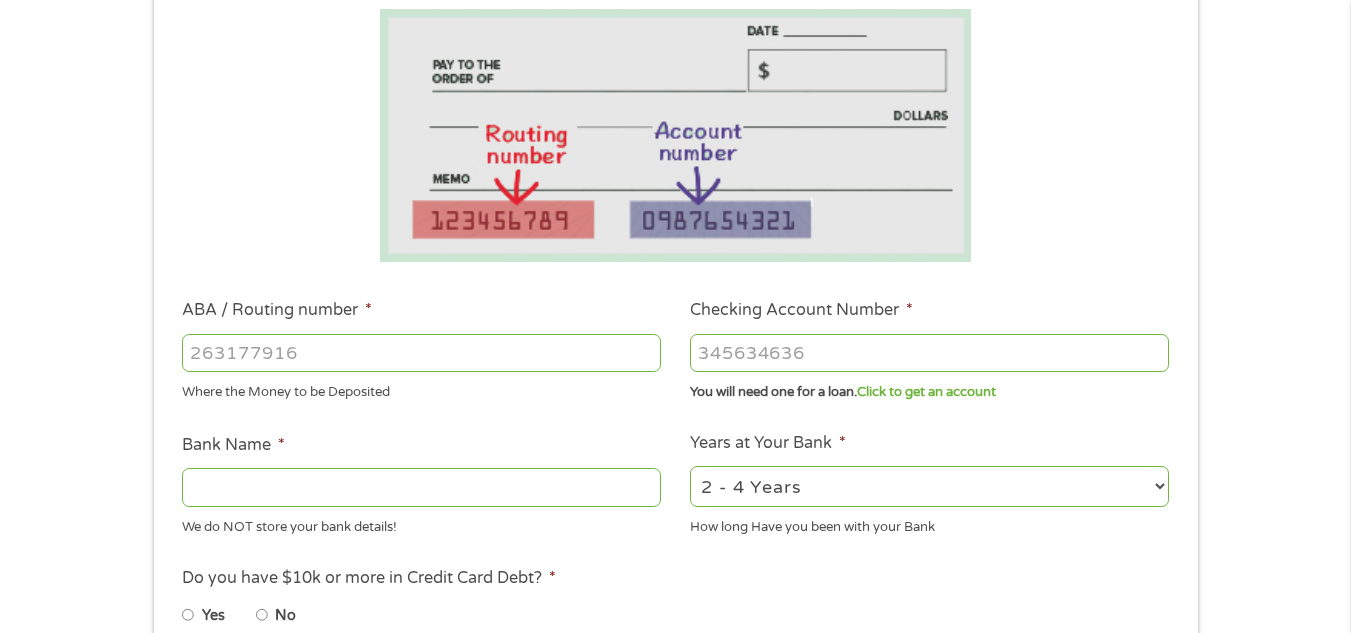 click on "ABA / Routing number *" at bounding box center (421, 353) 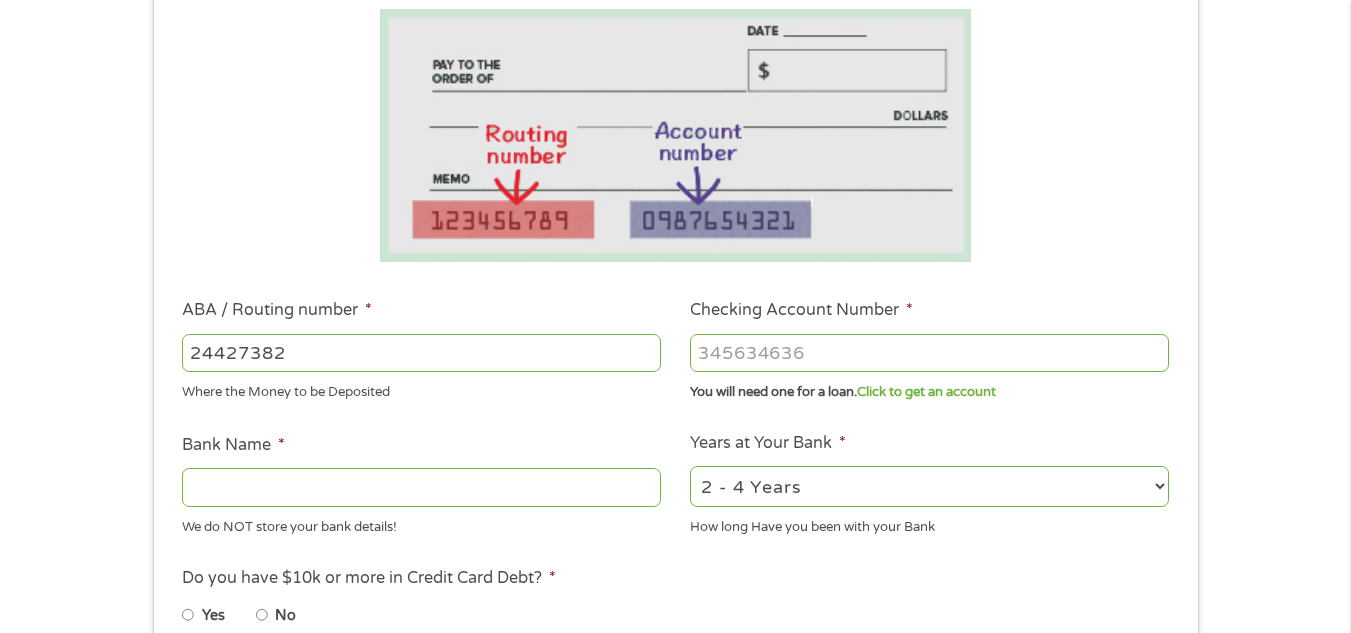 type on "244273826" 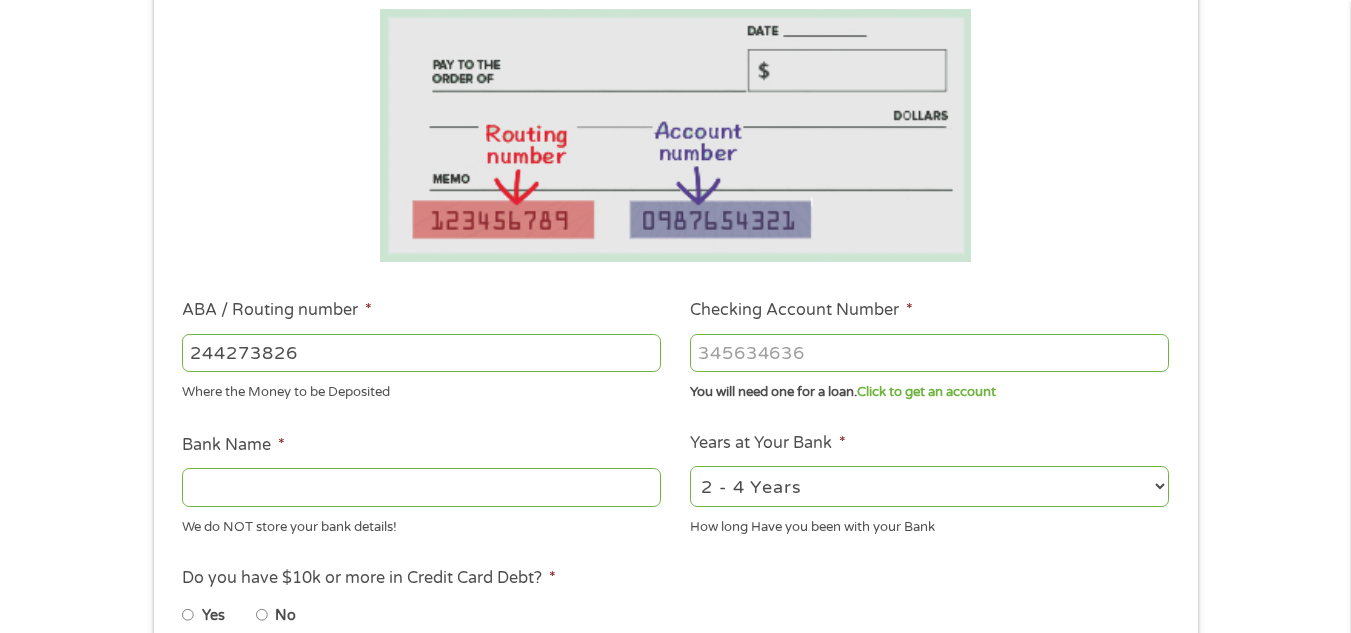 type on "[US_STATE] UNIVERSITY CREDIT UNION" 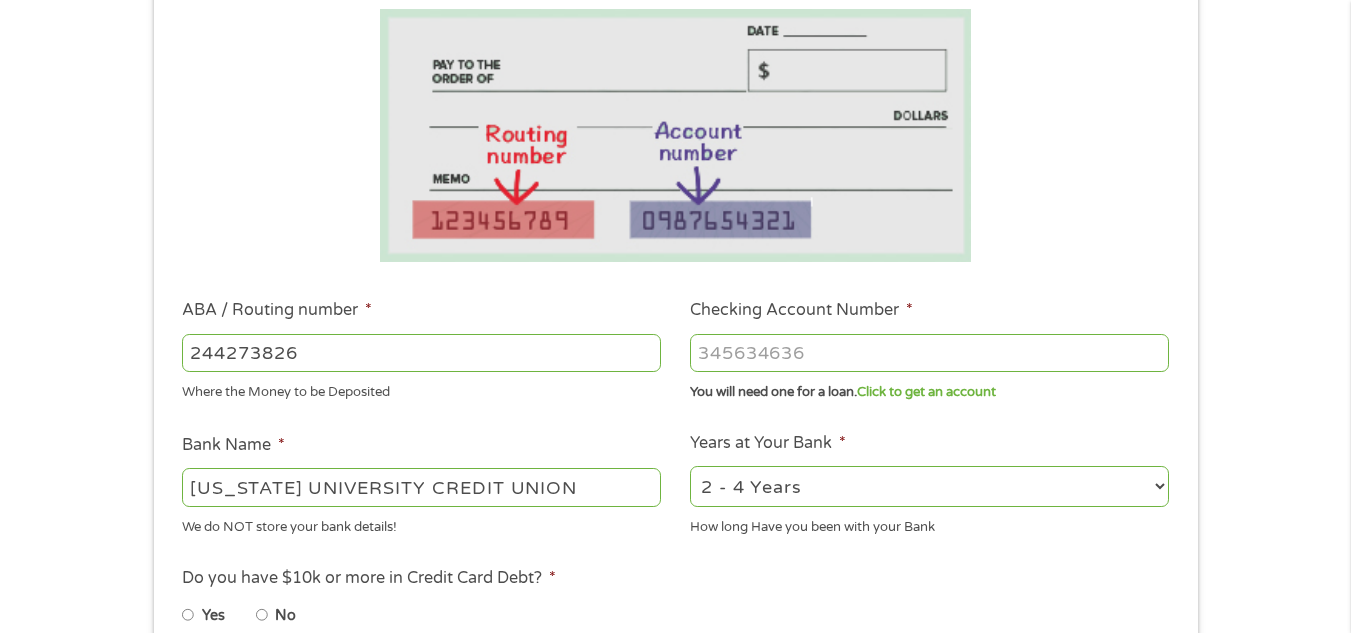 type on "244273826" 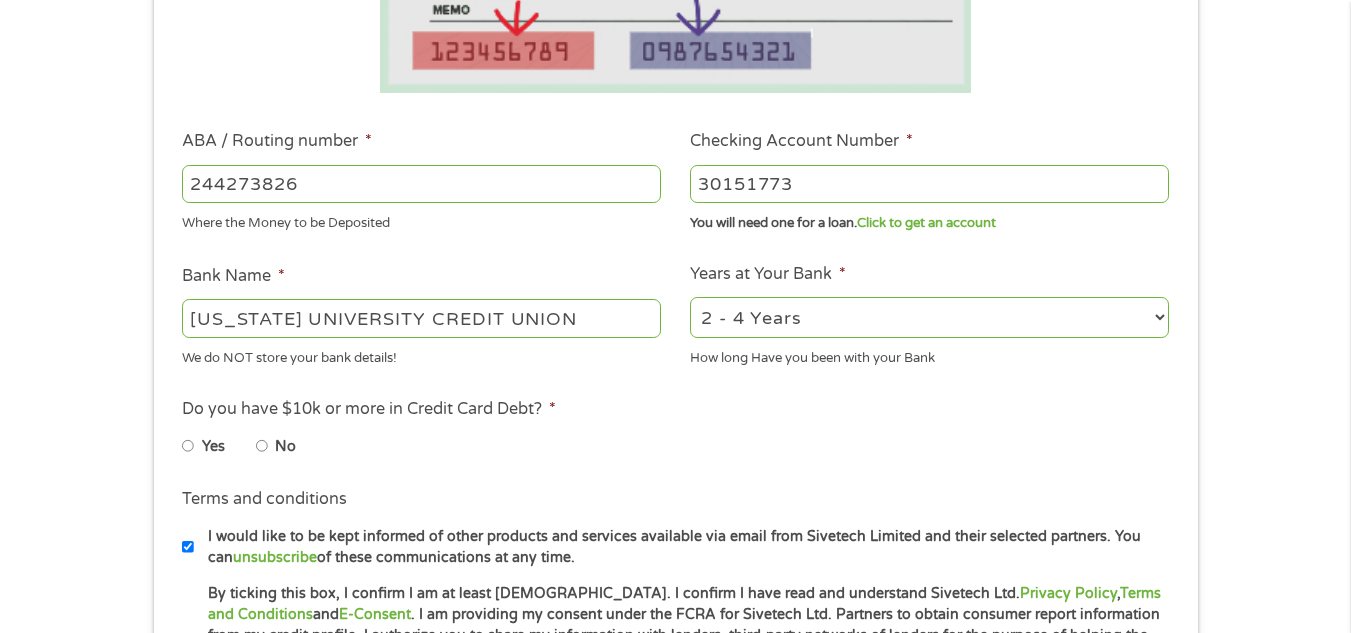 scroll, scrollTop: 551, scrollLeft: 0, axis: vertical 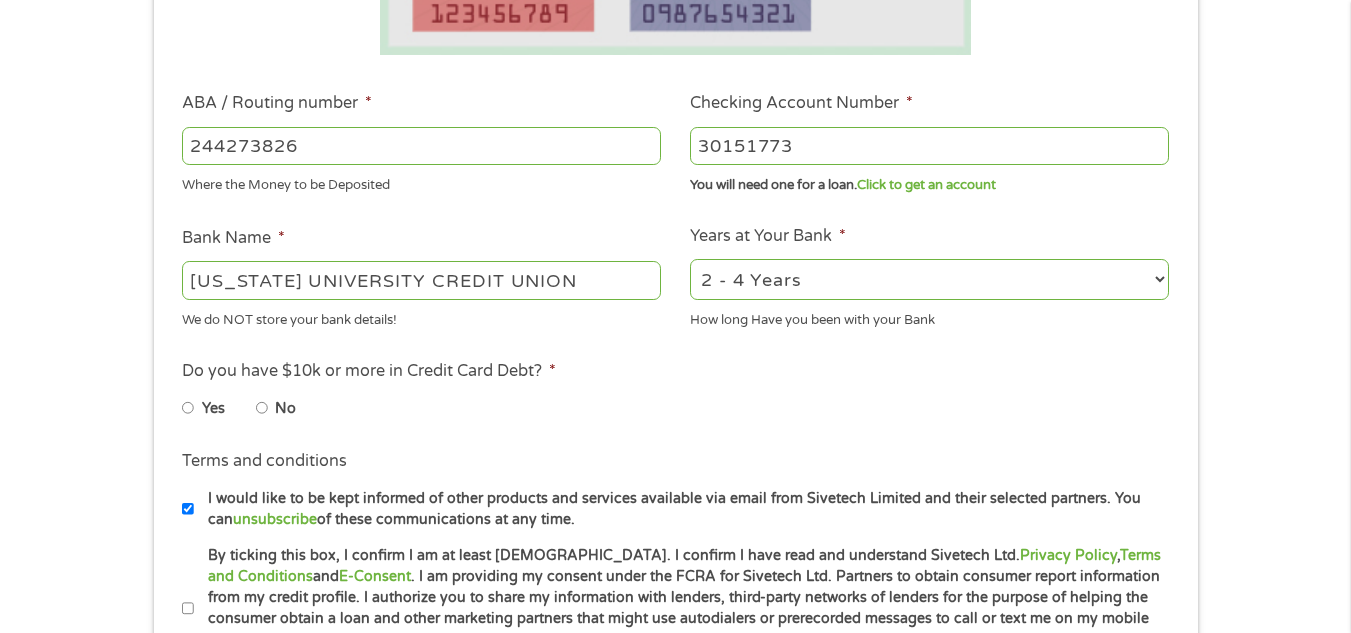 type on "30151773" 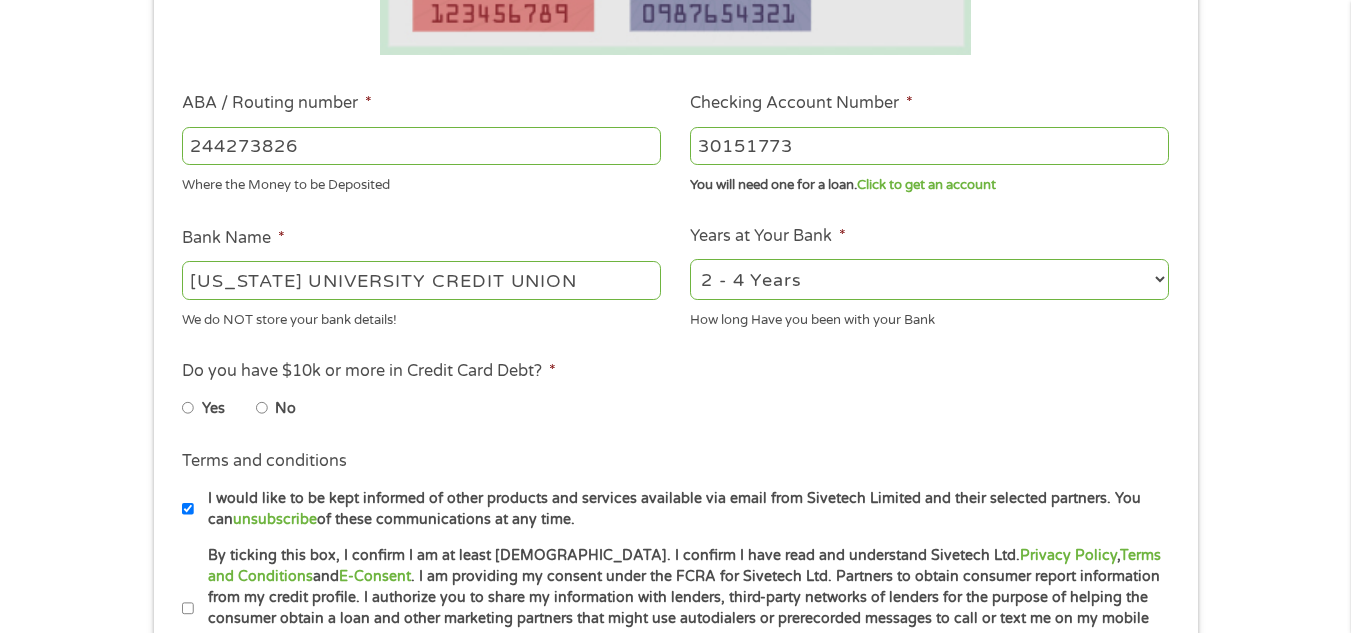 click on "2 - 4 Years 6 - 12 Months 1 - 2 Years Over 4 Years" at bounding box center (929, 279) 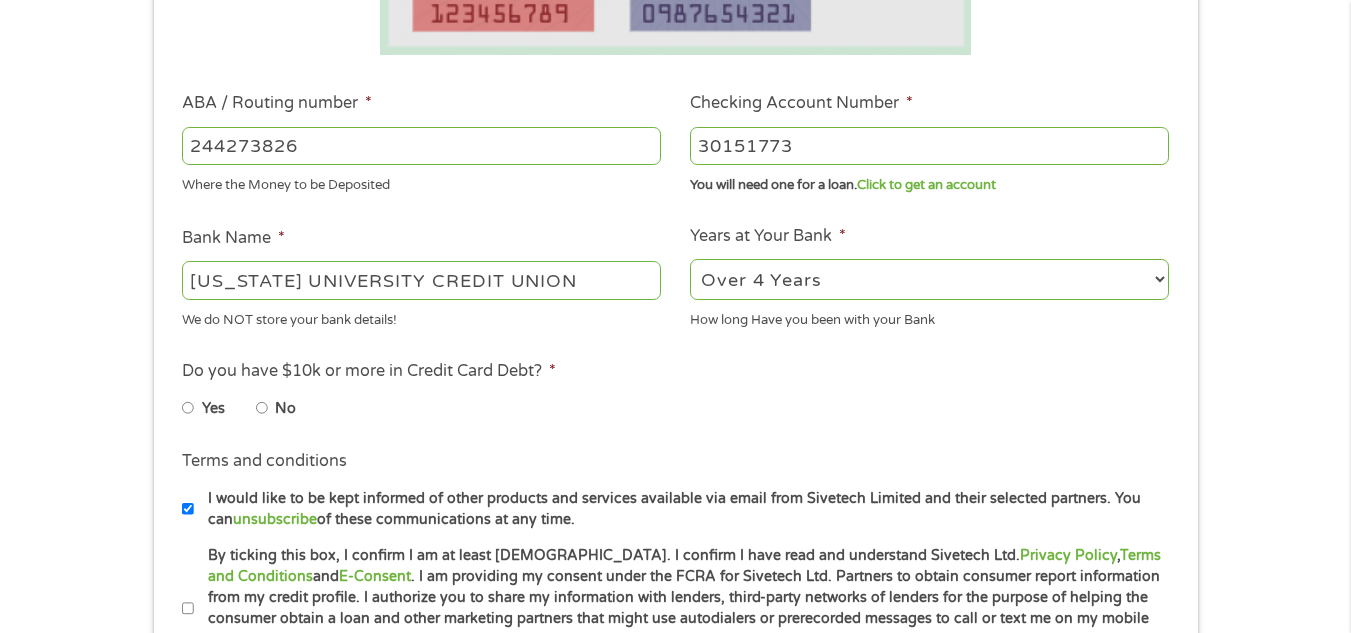 click on "2 - 4 Years 6 - 12 Months 1 - 2 Years Over 4 Years" at bounding box center (929, 279) 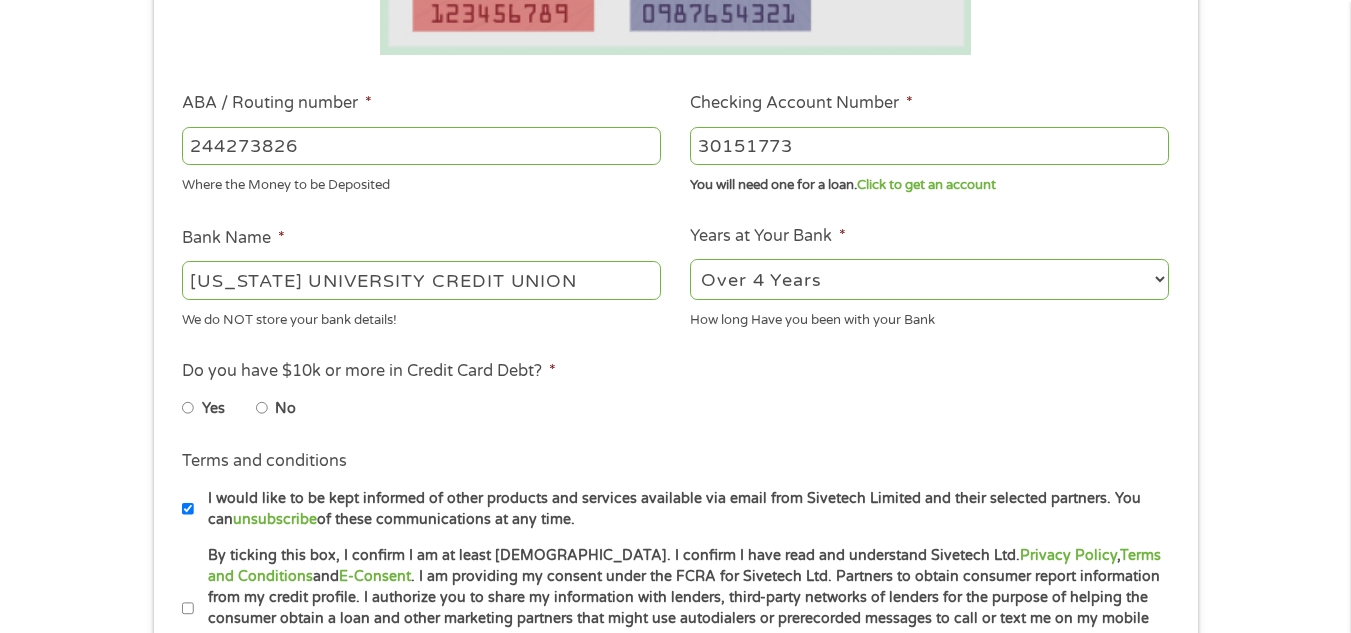 click on "No" at bounding box center (285, 409) 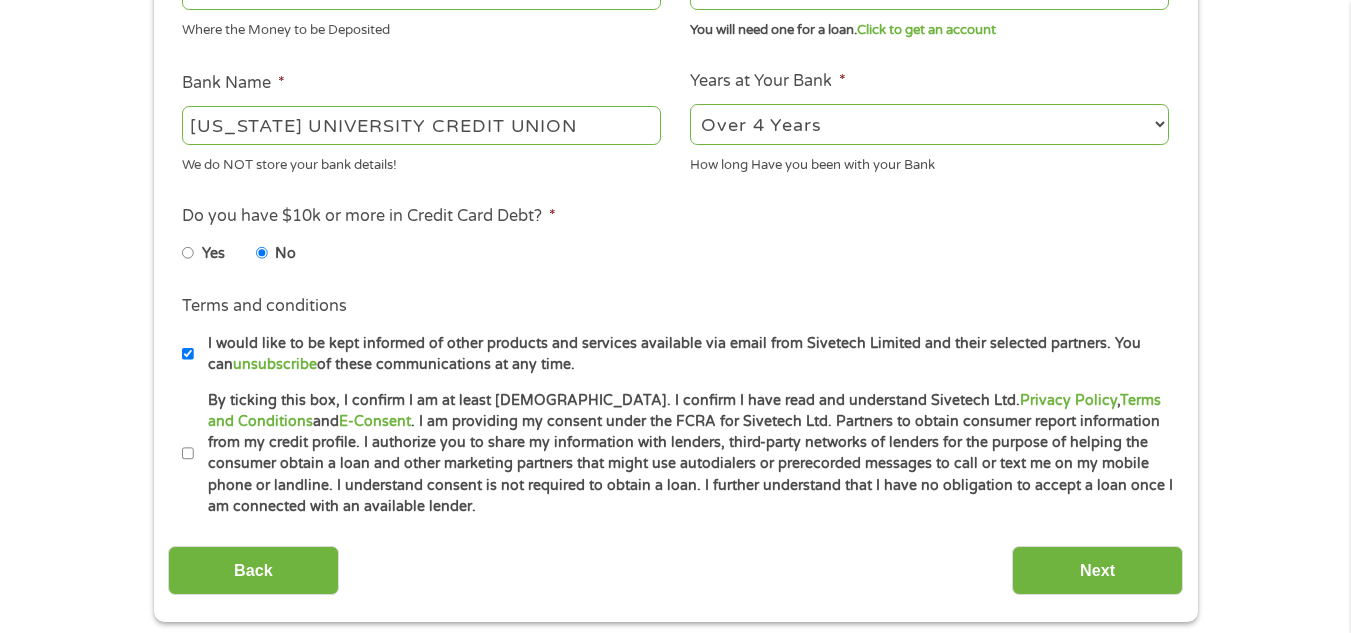 scroll, scrollTop: 710, scrollLeft: 0, axis: vertical 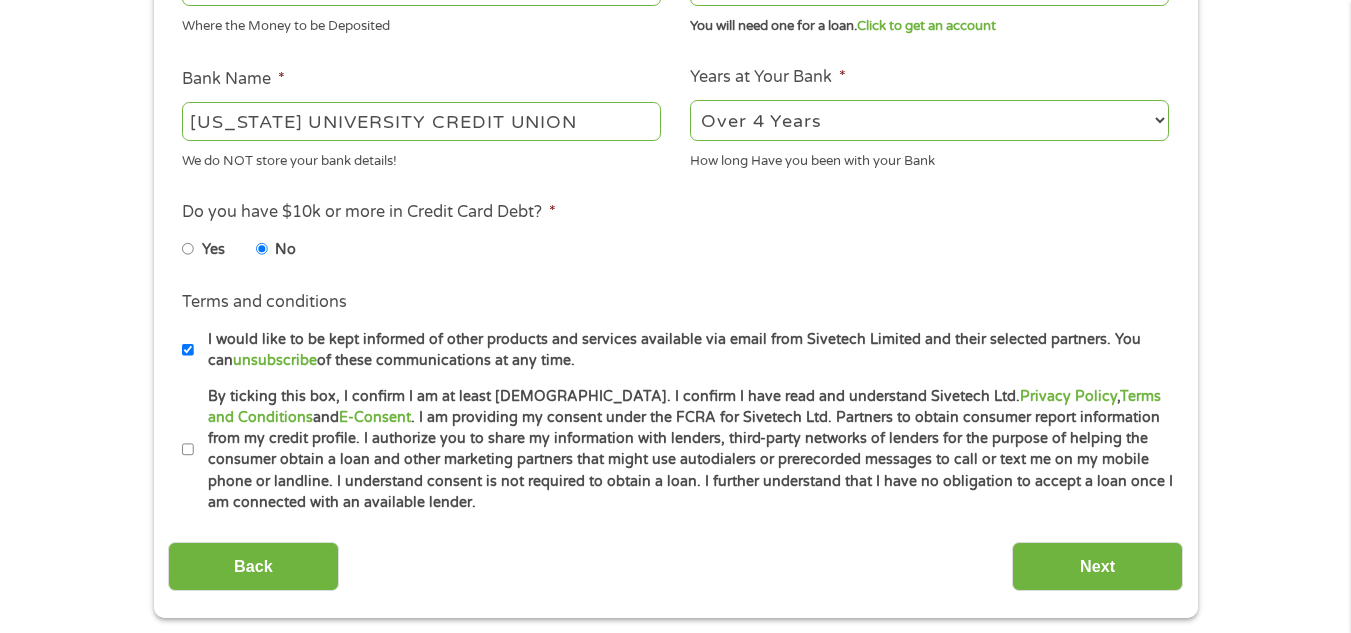 click on "I would like to be kept informed of other products and services available via email from Sivetech Limited and their selected partners. You can   unsubscribe   of these communications at any time." at bounding box center [684, 350] 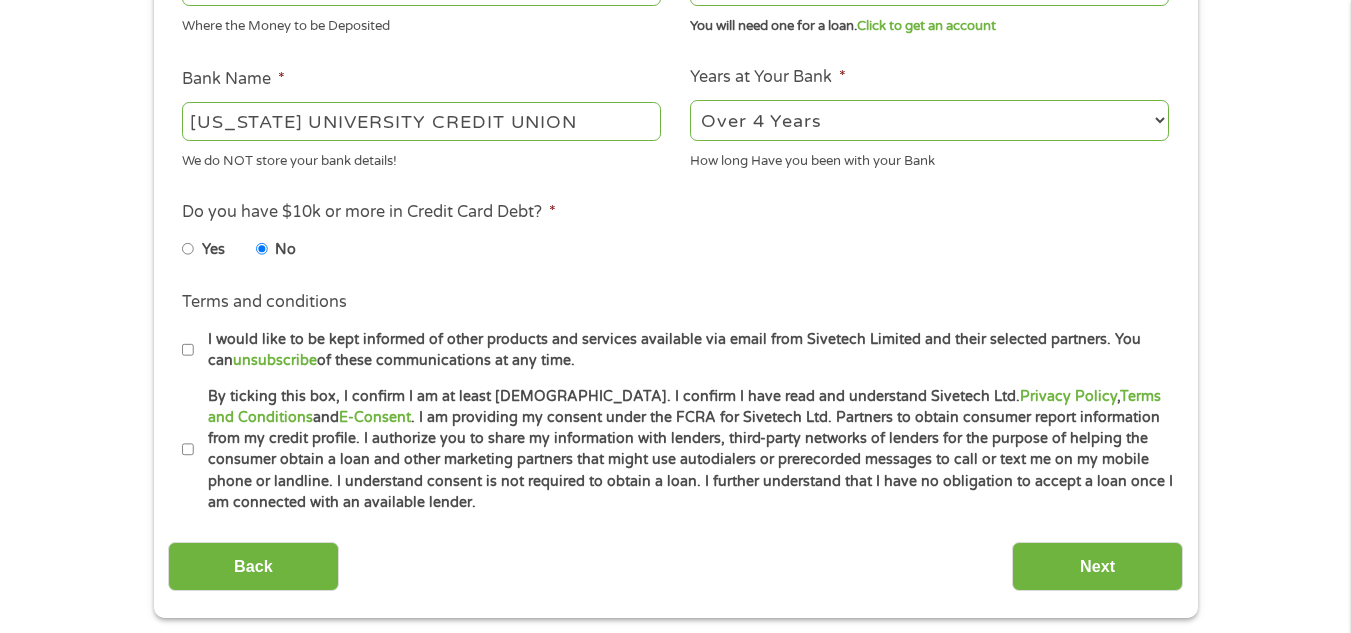 click on "By ticking this box, I confirm I am at least [DEMOGRAPHIC_DATA]. I confirm I have read and understand Sivetech Ltd.  Privacy Policy ,  Terms and Conditions  and  E-Consent . I am providing my consent under the FCRA for Sivetech Ltd. Partners to obtain consumer report information from my credit profile. I authorize you to share my information with lenders, third-party networks of lenders for the purpose of helping the consumer obtain a loan and other marketing partners that might use autodialers or prerecorded messages to call or text me on my mobile phone or landline. I understand consent is not required to obtain a loan. I further understand that I have no obligation to accept a loan once I am connected with an available lender." at bounding box center (188, 450) 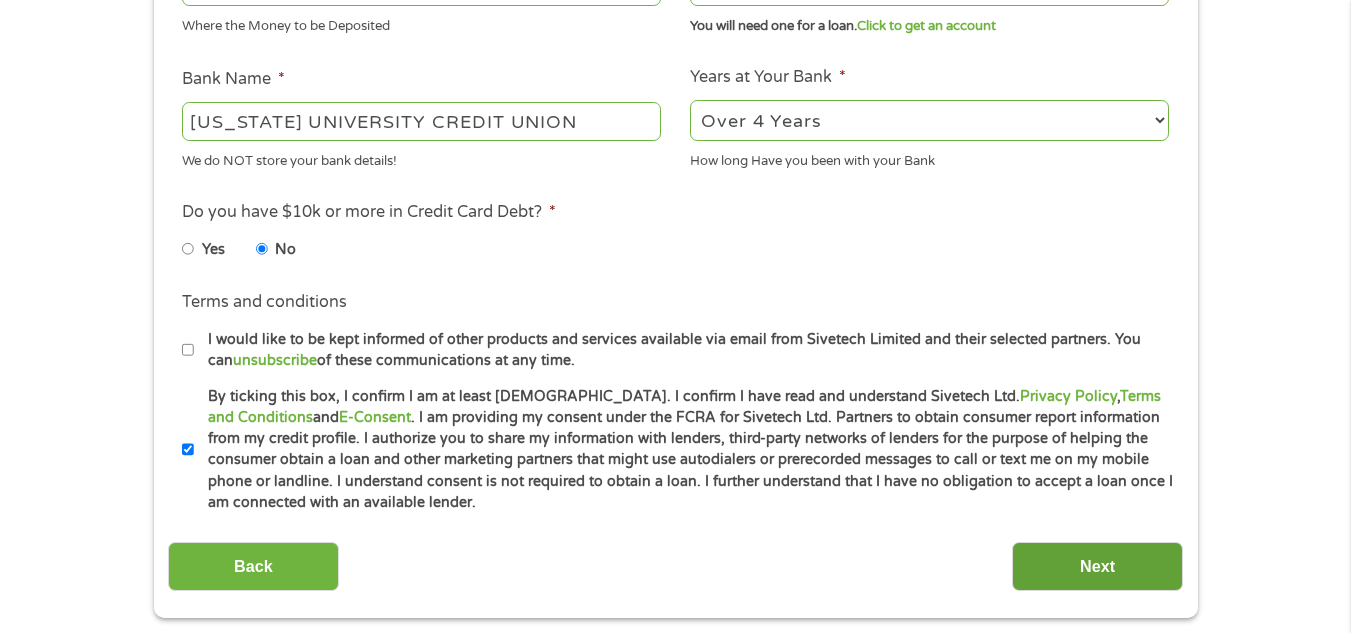 click on "Next" at bounding box center [1097, 566] 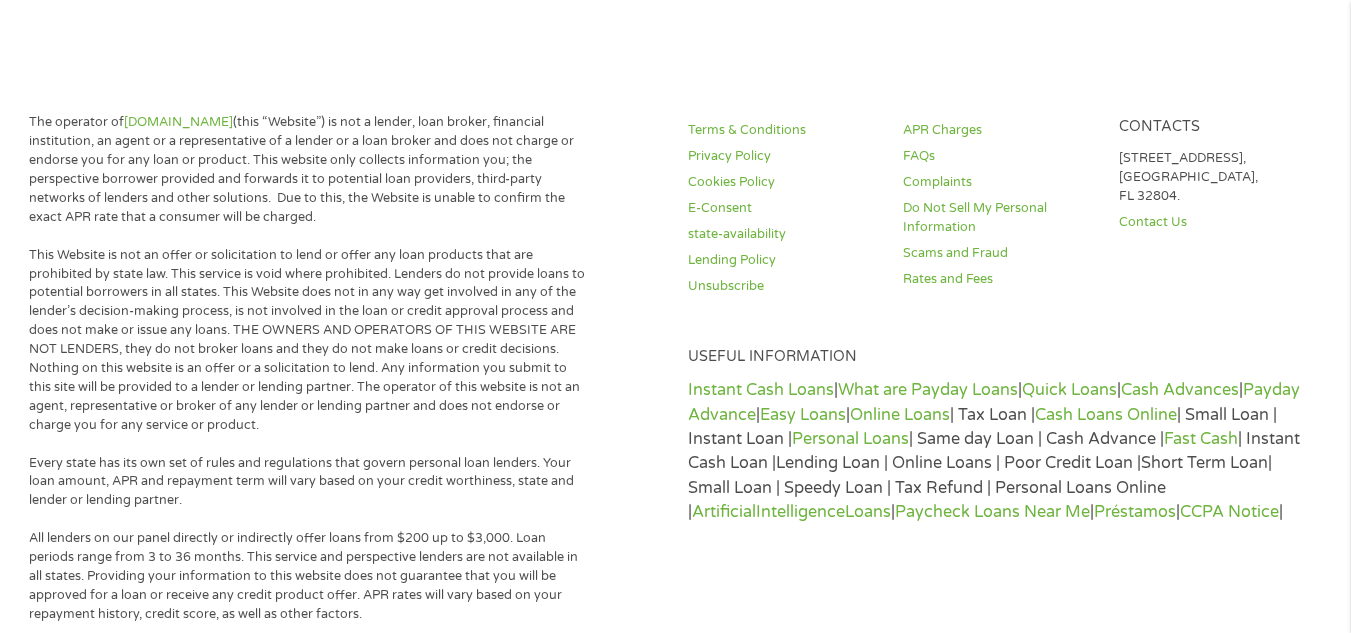 scroll, scrollTop: 8, scrollLeft: 8, axis: both 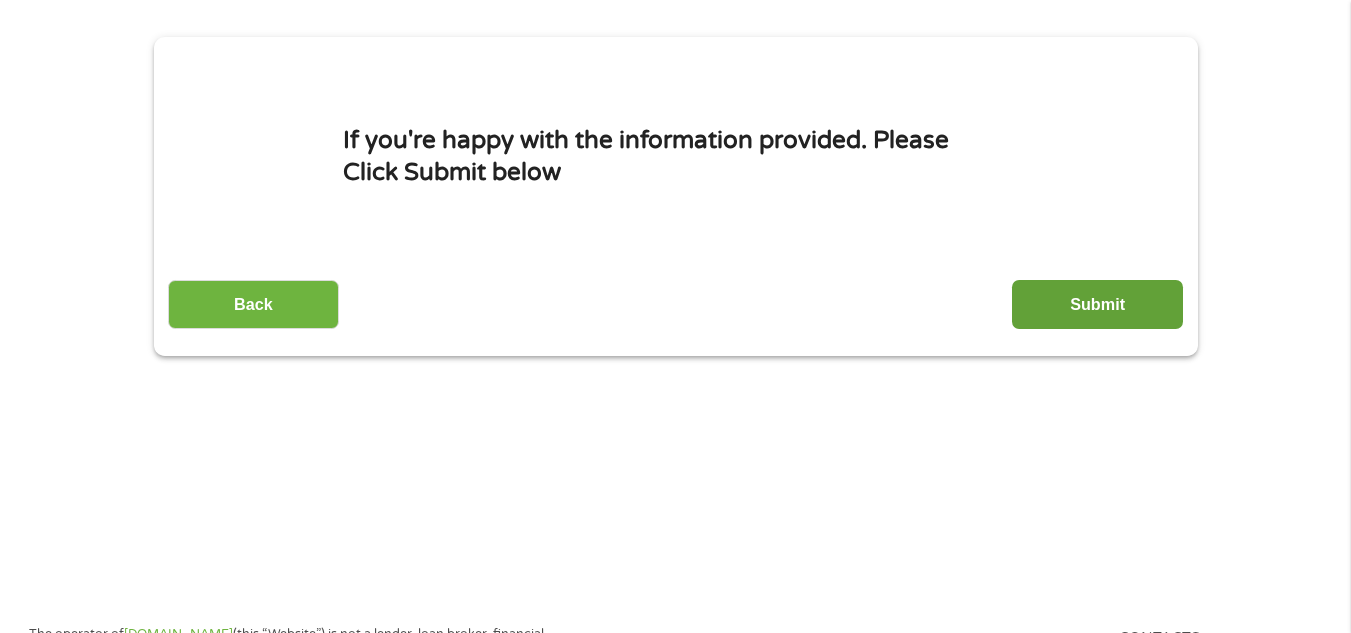 click on "Submit" at bounding box center [1097, 304] 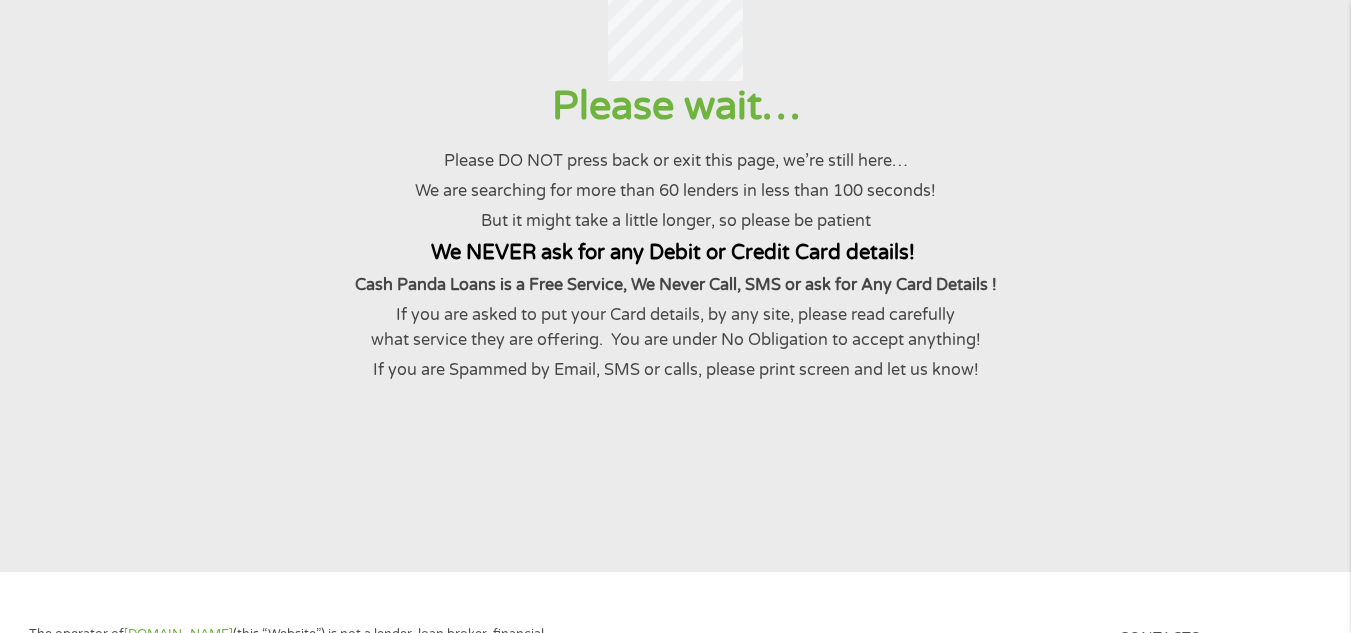 scroll, scrollTop: 0, scrollLeft: 0, axis: both 